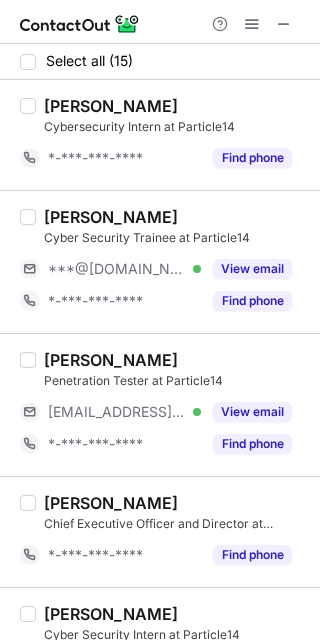 scroll, scrollTop: 0, scrollLeft: 0, axis: both 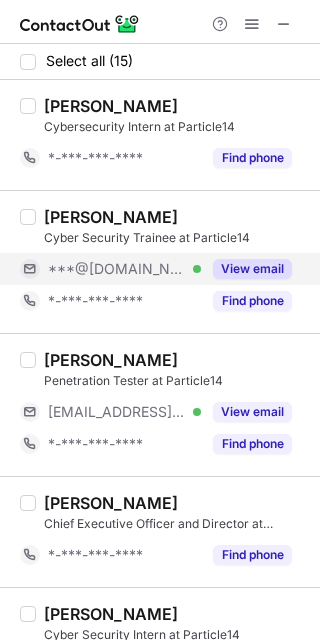 click on "View email" at bounding box center (246, 269) 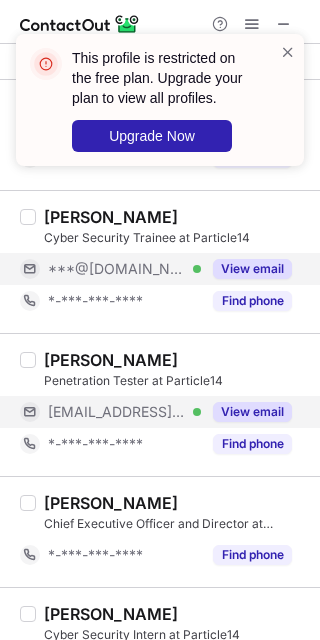click on "View email" at bounding box center [246, 412] 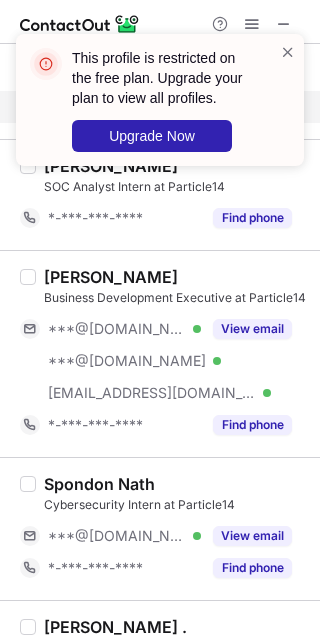 scroll, scrollTop: 742, scrollLeft: 0, axis: vertical 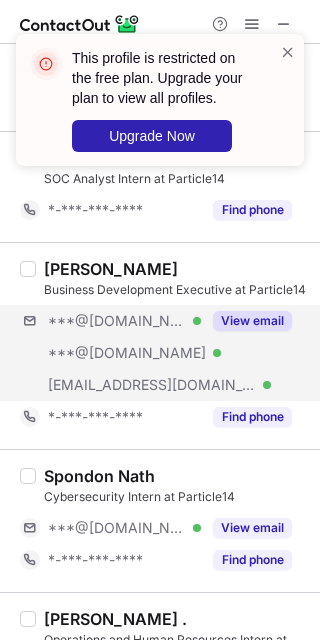 click on "***@gmail.com Verified ***@yahoo.com Verified ***@particle14.com Verified View email" at bounding box center (164, 353) 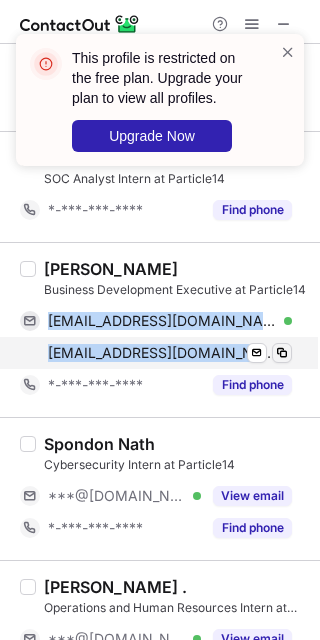 drag, startPoint x: 51, startPoint y: 313, endPoint x: 278, endPoint y: 350, distance: 229.99565 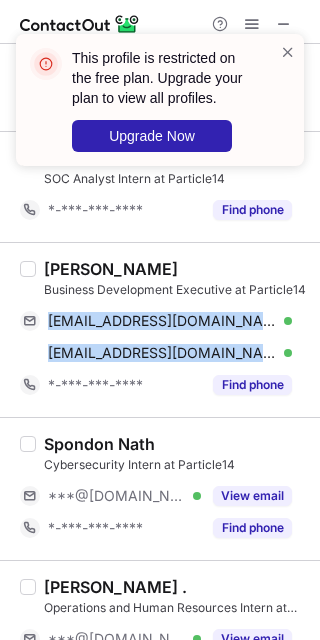 click on "Shady Hafez" at bounding box center (111, 269) 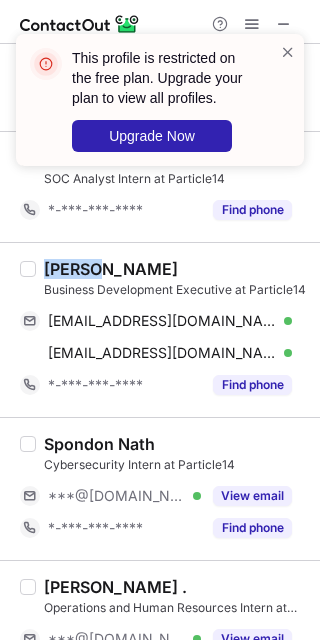 click on "Shady Hafez" at bounding box center (111, 269) 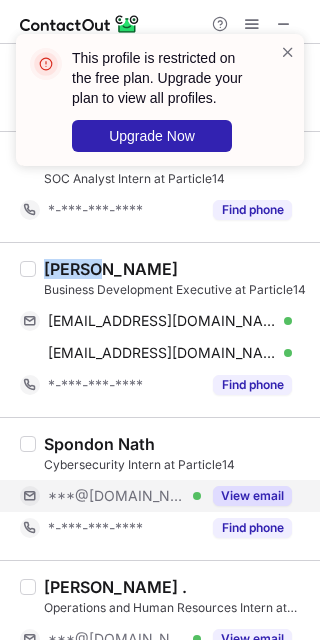 click on "View email" at bounding box center (252, 496) 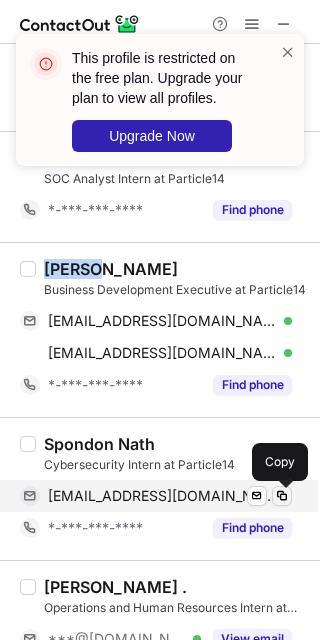 click at bounding box center [282, 496] 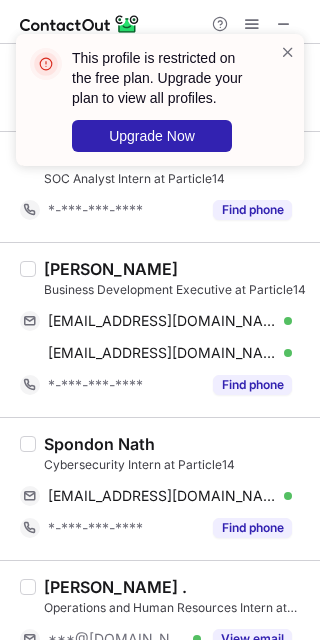 click on "Spondon Nath Cybersecurity Intern at Particle14 tailblazer24@gmail.com Verified Send email Copied! *-***-***-**** Find phone" at bounding box center [160, 488] 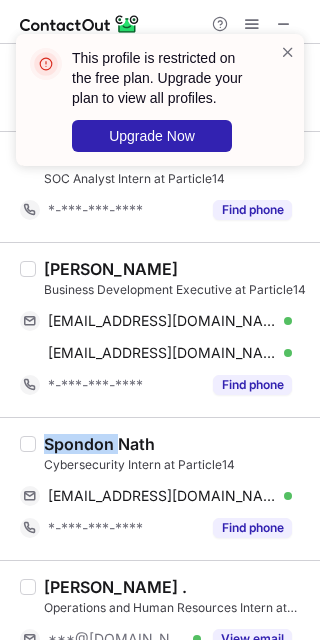 click on "Spondon Nath Cybersecurity Intern at Particle14 tailblazer24@gmail.com Verified Send email Copy *-***-***-**** Find phone" at bounding box center [160, 488] 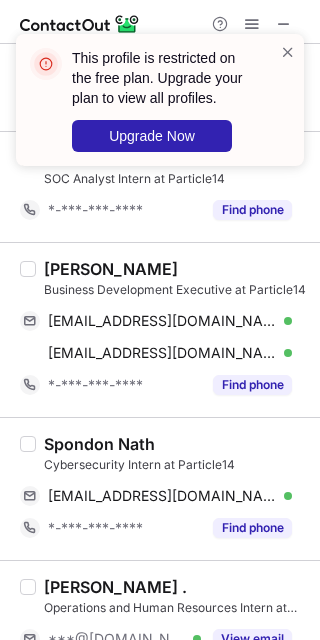 click on "Tania . Operations and Human Resources Intern at Particle14 ***@gmail.com Verified ***@particle14.com Verified View email *-***-***-**** Find phone" at bounding box center (160, 647) 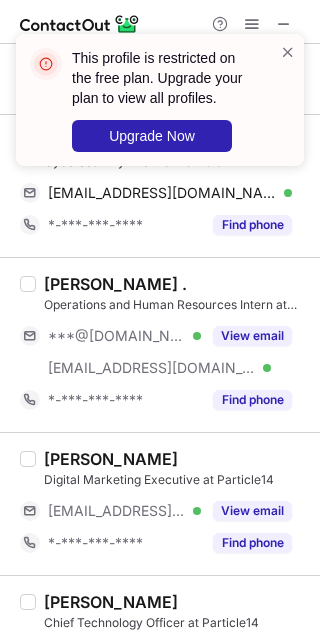 scroll, scrollTop: 1049, scrollLeft: 0, axis: vertical 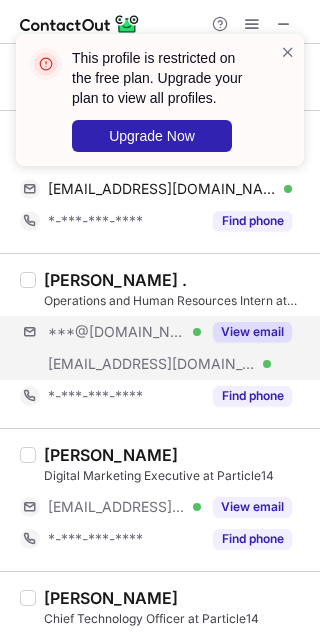 click on "***@gmail.com Verified ***@particle14.com Verified View email" at bounding box center [164, 348] 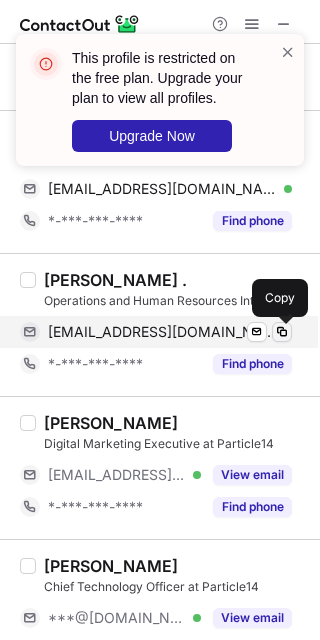 click at bounding box center [282, 332] 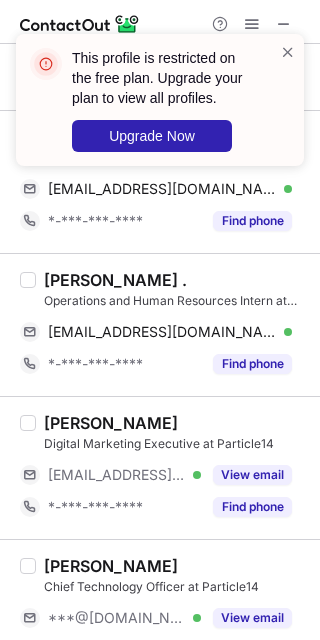 click on "Tania ." at bounding box center [115, 280] 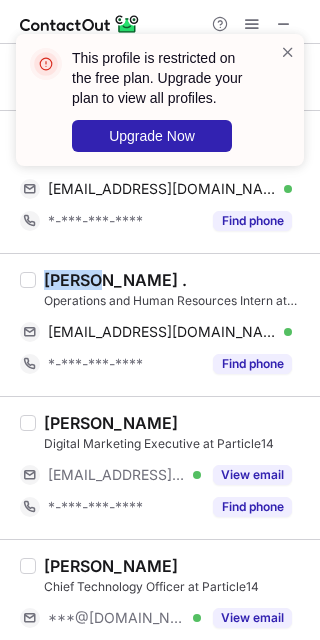 click on "Tania ." at bounding box center (115, 280) 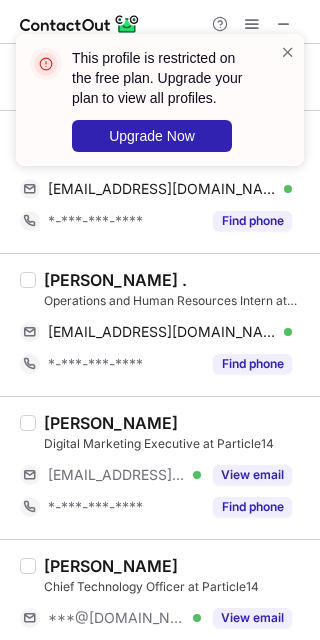 click on "Uday Alawa" at bounding box center [176, 566] 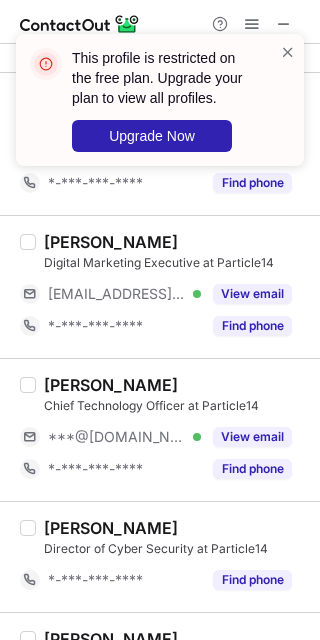 scroll, scrollTop: 1360, scrollLeft: 0, axis: vertical 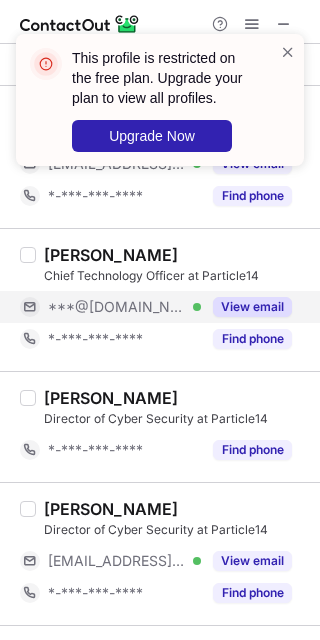 click on "View email" at bounding box center [252, 307] 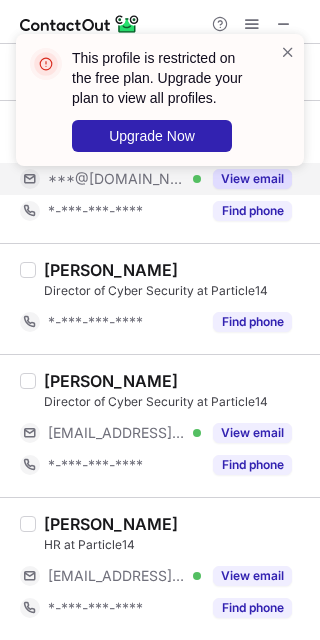 scroll, scrollTop: 1493, scrollLeft: 0, axis: vertical 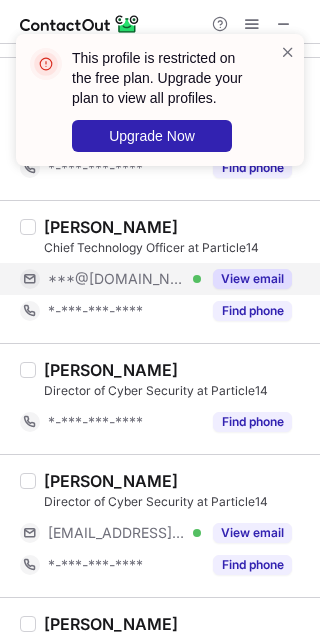 click on "Uday Alawa" at bounding box center [111, 227] 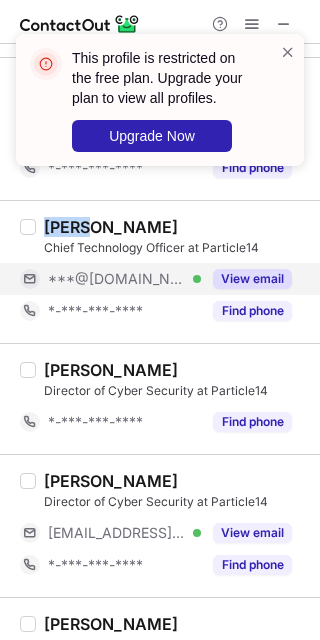 click on "Uday Alawa" at bounding box center [111, 227] 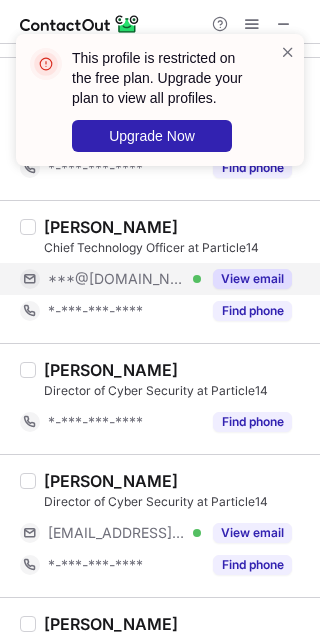 click on "Rohit Kumar" at bounding box center [176, 370] 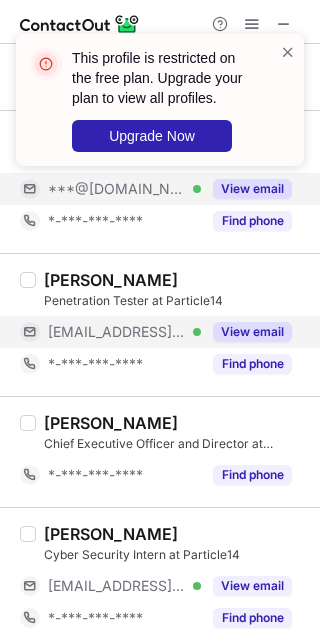scroll, scrollTop: 0, scrollLeft: 0, axis: both 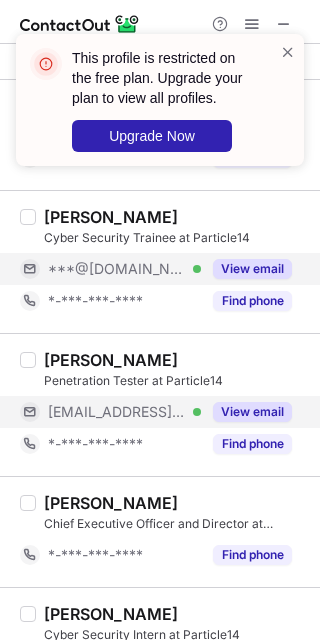 click on "Shubham Bane" at bounding box center [111, 217] 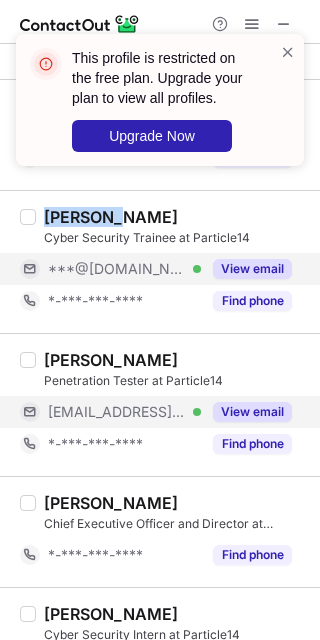 click on "Shubham Bane" at bounding box center [111, 217] 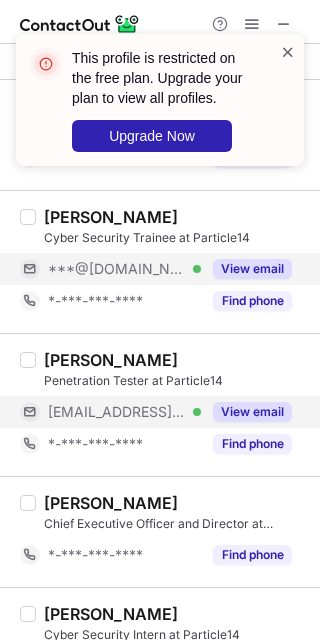 click at bounding box center (288, 52) 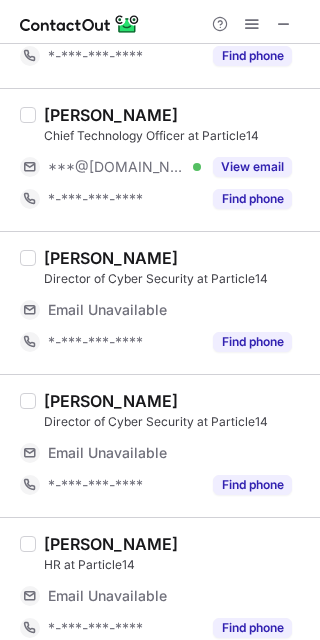 scroll, scrollTop: 1621, scrollLeft: 0, axis: vertical 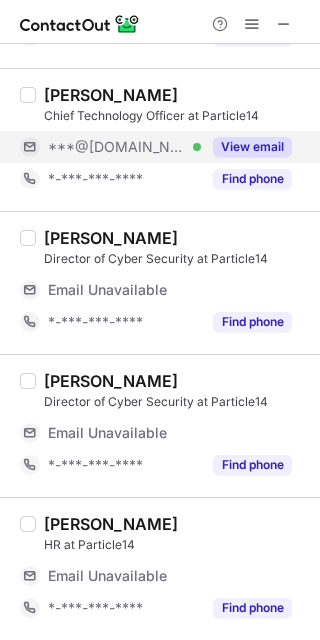click on "View email" at bounding box center [252, 147] 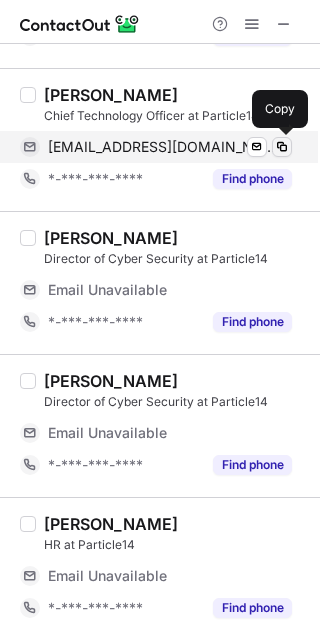 click at bounding box center (282, 147) 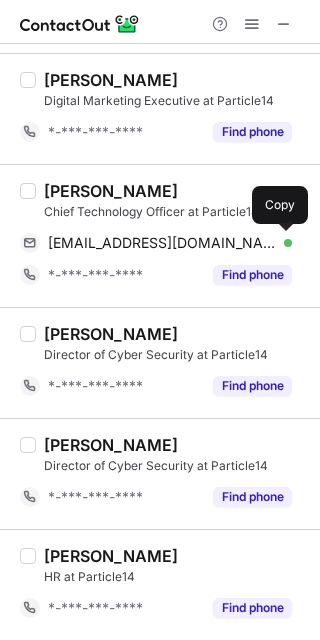 click on "Uday Alawa" at bounding box center (176, 191) 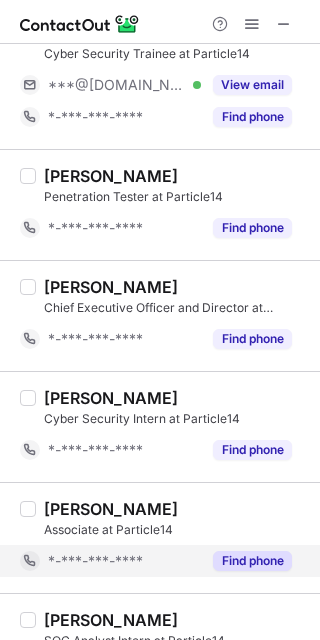 scroll, scrollTop: 0, scrollLeft: 0, axis: both 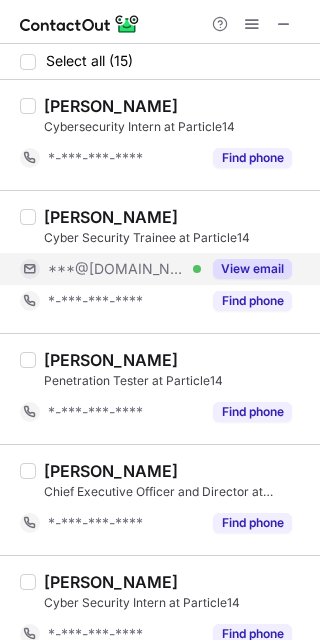 click on "View email" at bounding box center (252, 269) 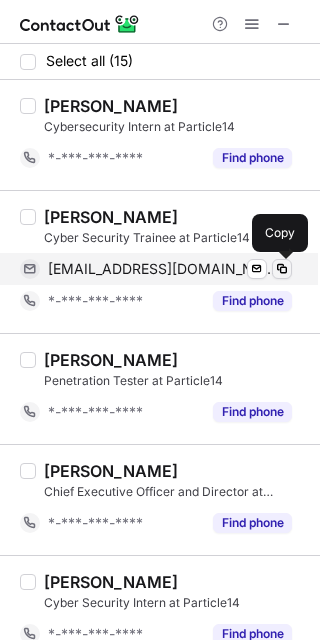 click at bounding box center [282, 269] 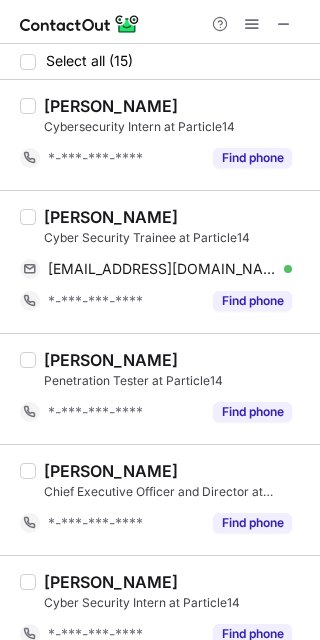 click on "Shubham Bane" at bounding box center [111, 217] 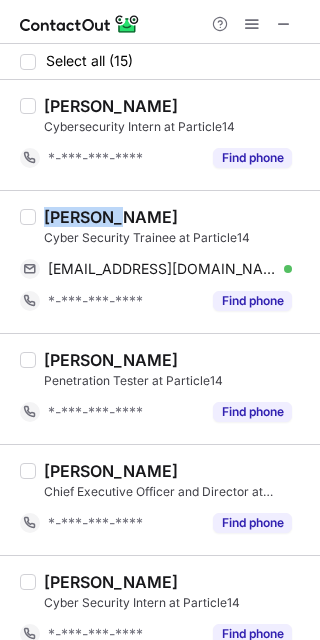 click on "Shubham Bane" at bounding box center (111, 217) 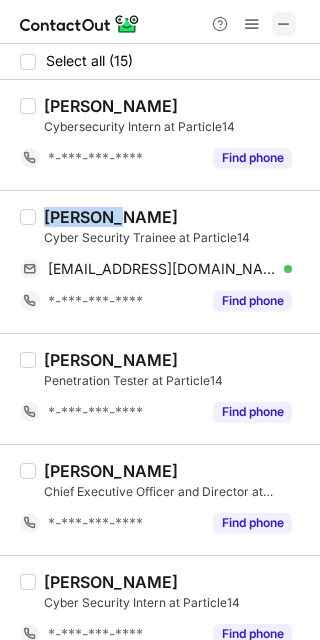 click at bounding box center [284, 24] 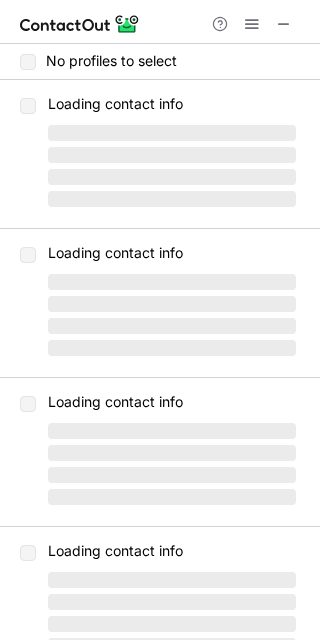 scroll, scrollTop: 0, scrollLeft: 0, axis: both 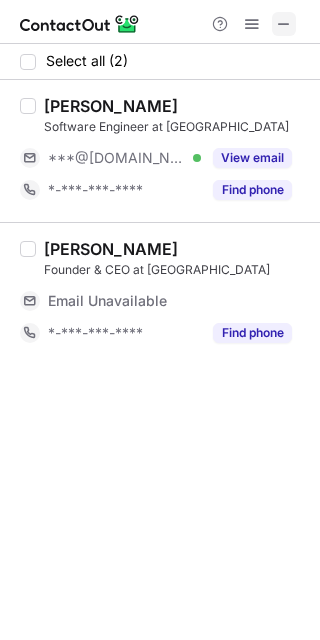 click at bounding box center (284, 24) 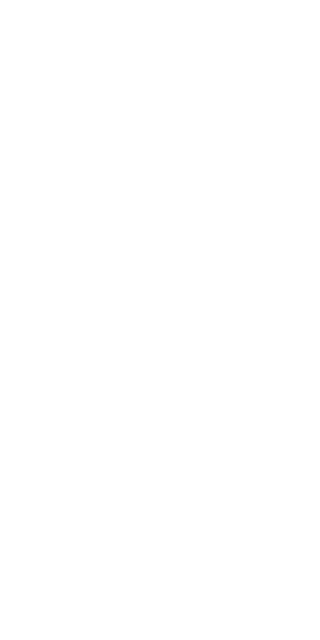 scroll, scrollTop: 0, scrollLeft: 0, axis: both 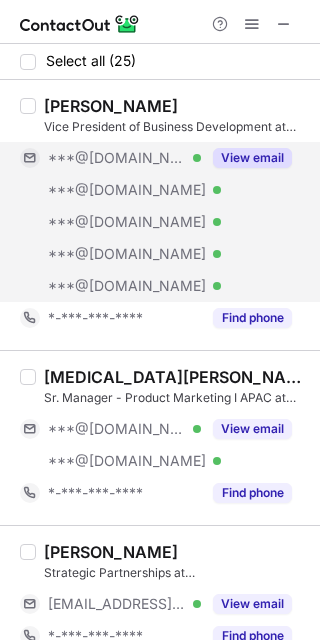 click on "View email" at bounding box center [252, 158] 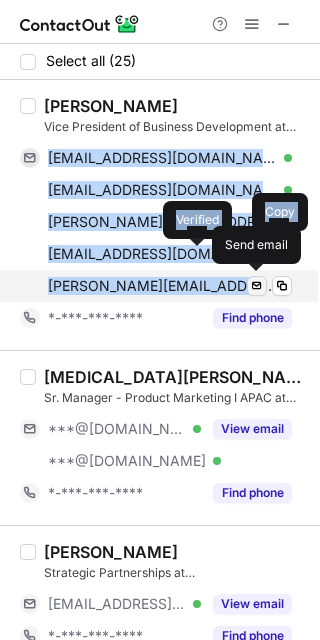 drag, startPoint x: 45, startPoint y: 159, endPoint x: 260, endPoint y: 285, distance: 249.20073 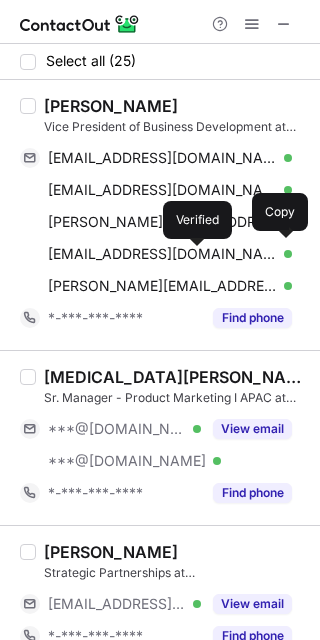 click on "John Cheevers" at bounding box center [111, 106] 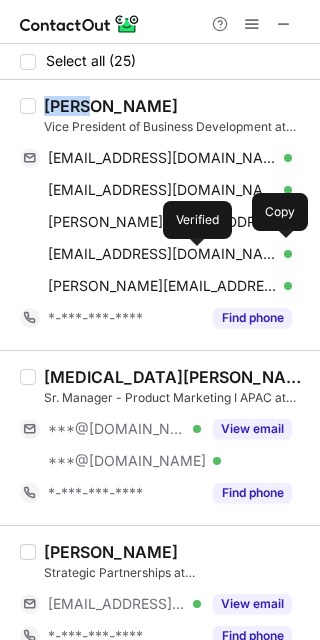 click on "John Cheevers" at bounding box center (111, 106) 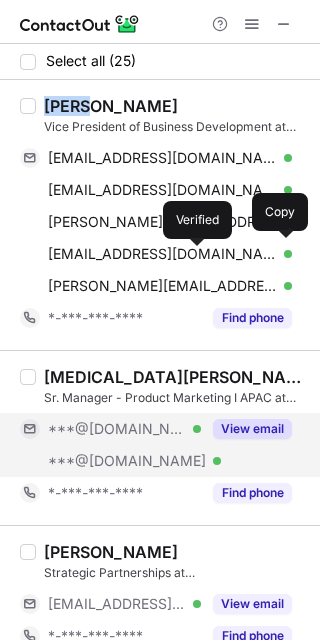 click on "View email" at bounding box center (252, 429) 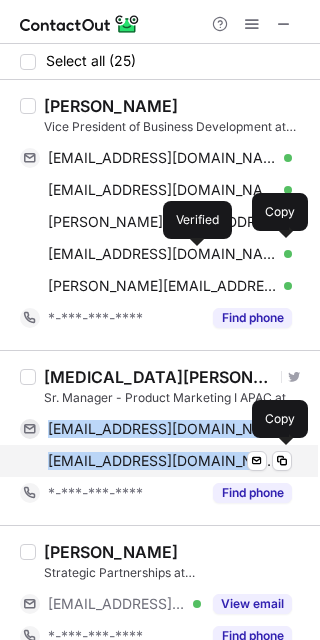 drag, startPoint x: 112, startPoint y: 437, endPoint x: 226, endPoint y: 465, distance: 117.388245 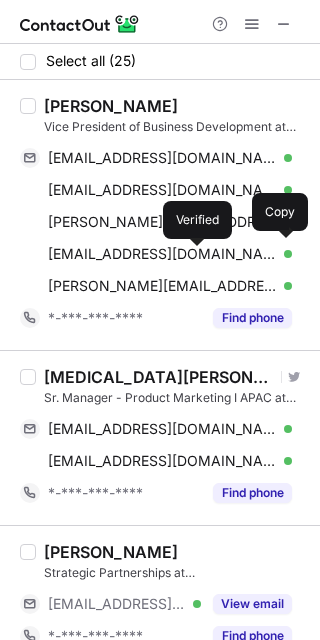click on "Yasmin A. Visit Twitter profile Sr. Manager - Product Marketing I APAC at Datafoundry yasminara04@gmail.com Verified Send email Copy katedowson@gmail.com Verified Send email Copy *-***-***-**** Find phone" at bounding box center (160, 437) 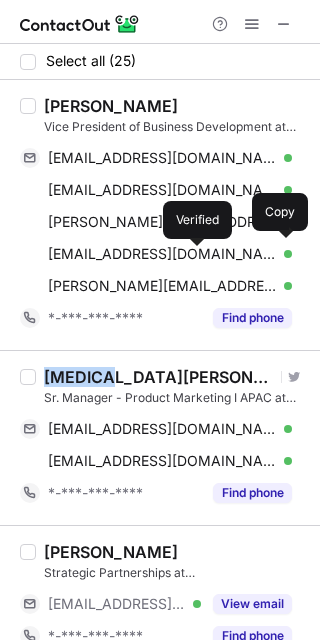 click on "Yasmin A. Visit Twitter profile Sr. Manager - Product Marketing I APAC at Datafoundry yasminara04@gmail.com Verified Send email Copy katedowson@gmail.com Verified Send email Copy *-***-***-**** Find phone" at bounding box center (160, 437) 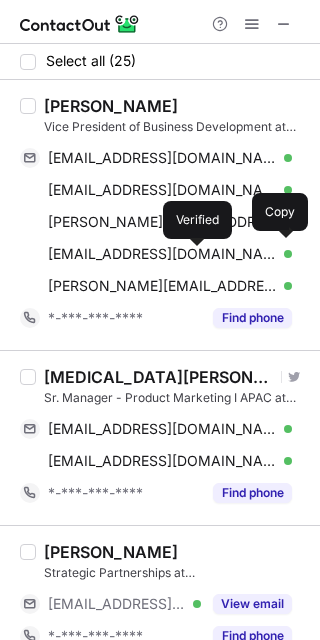 click on "Jim Bailey" at bounding box center [176, 552] 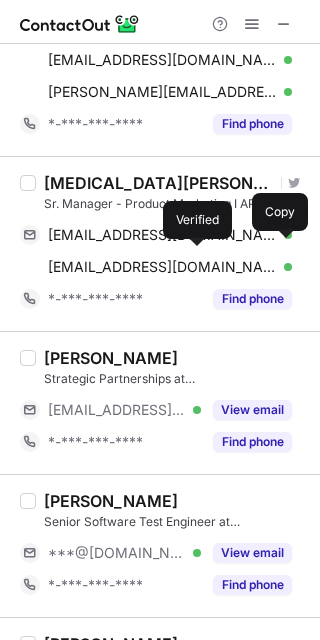 scroll, scrollTop: 242, scrollLeft: 0, axis: vertical 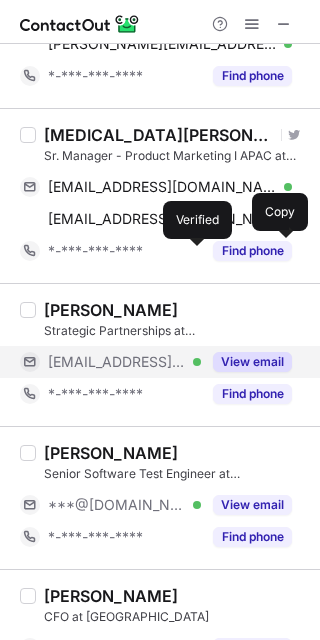 click on "View email" at bounding box center [252, 362] 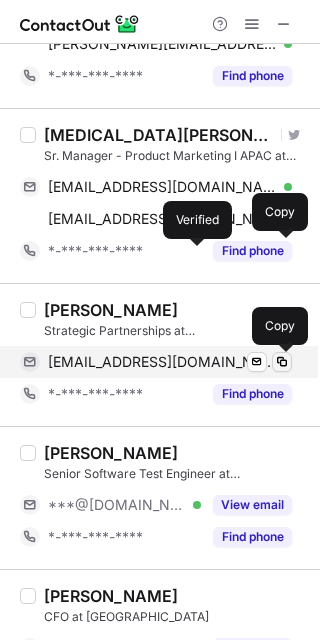 click at bounding box center [282, 362] 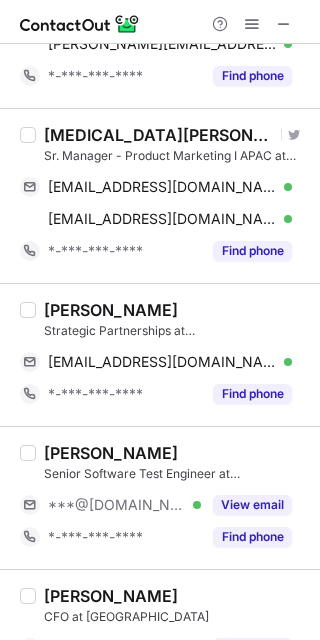 click on "Jim Bailey" at bounding box center [111, 310] 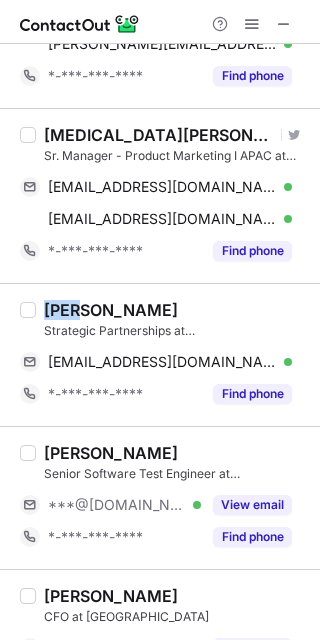 copy on "Jim" 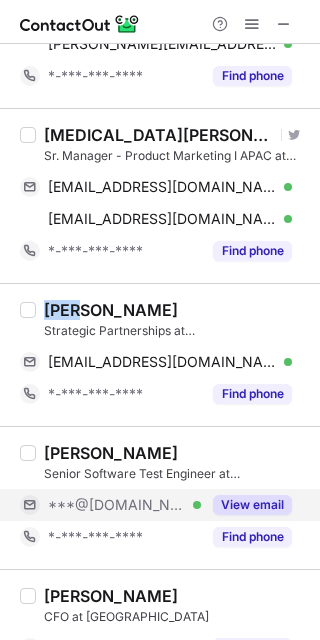 click on "View email" at bounding box center [252, 505] 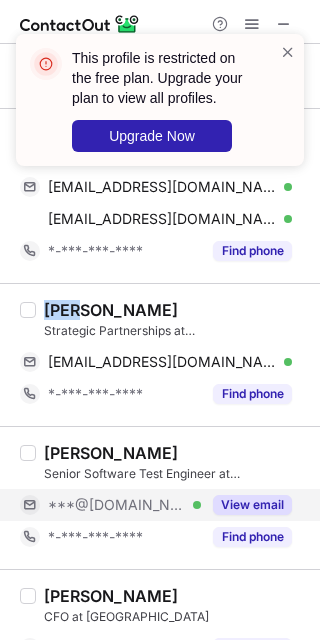 click on "View email" at bounding box center (252, 505) 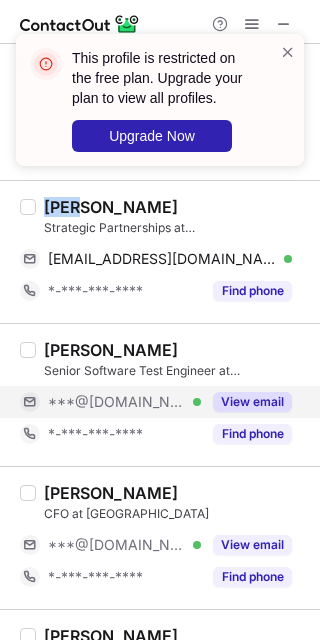 scroll, scrollTop: 409, scrollLeft: 0, axis: vertical 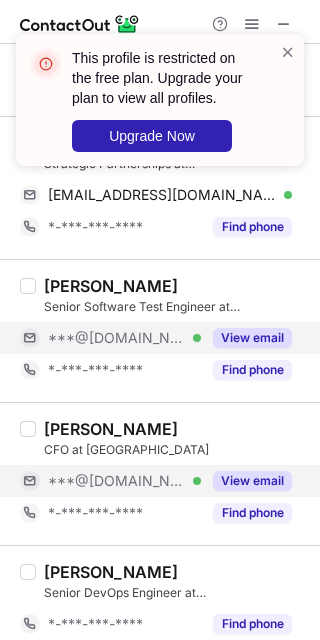click on "View email" at bounding box center (246, 481) 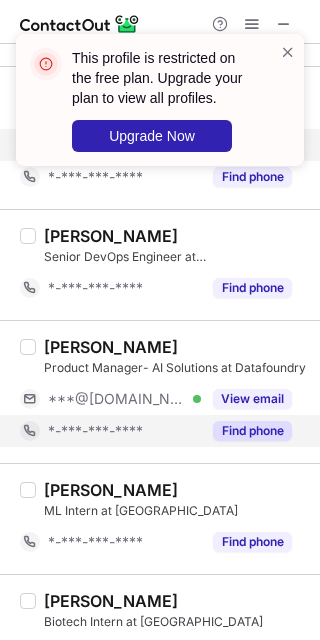 scroll, scrollTop: 761, scrollLeft: 0, axis: vertical 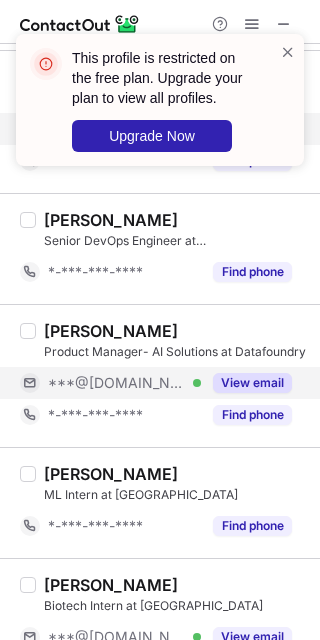 click on "View email" at bounding box center (252, 383) 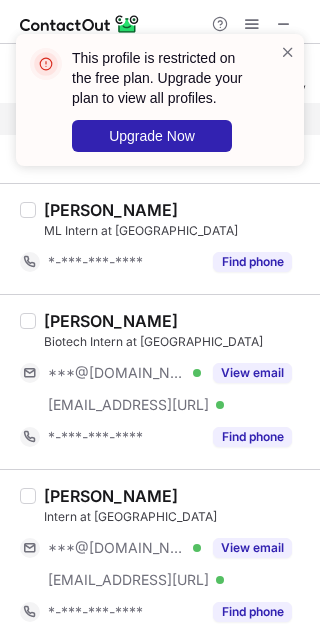 scroll, scrollTop: 1081, scrollLeft: 0, axis: vertical 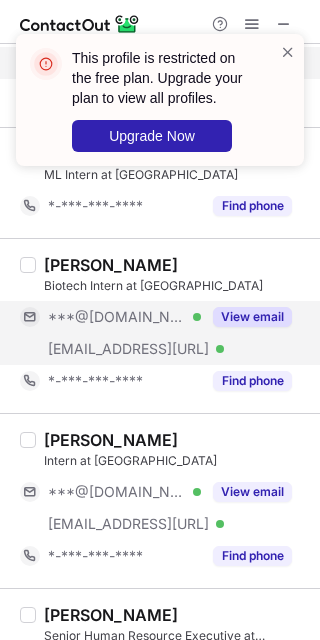 click on "View email" at bounding box center [252, 317] 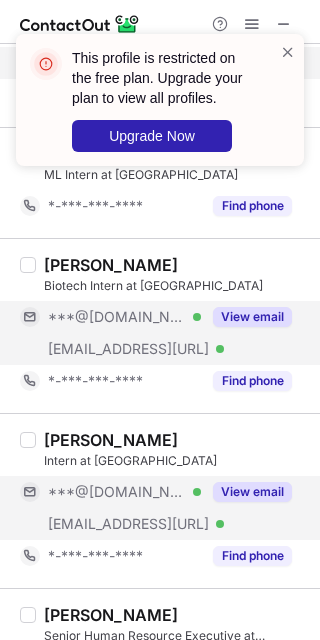 click on "View email" at bounding box center [246, 492] 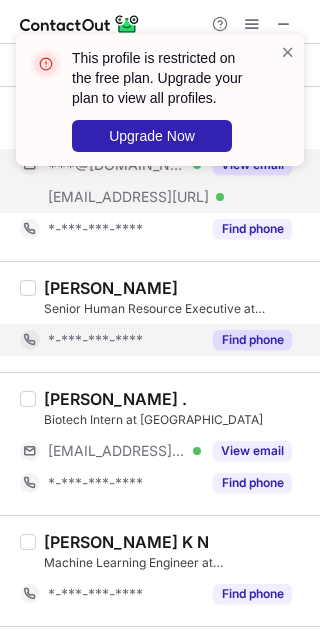 scroll, scrollTop: 1485, scrollLeft: 0, axis: vertical 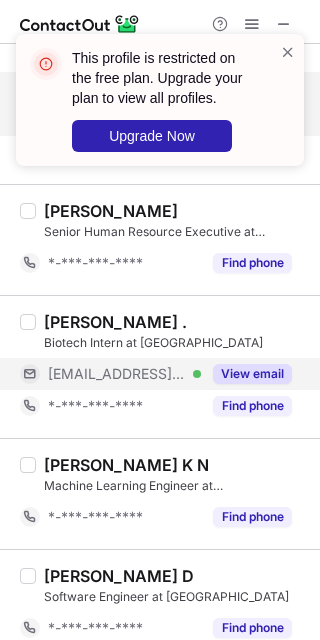 click on "View email" at bounding box center [252, 374] 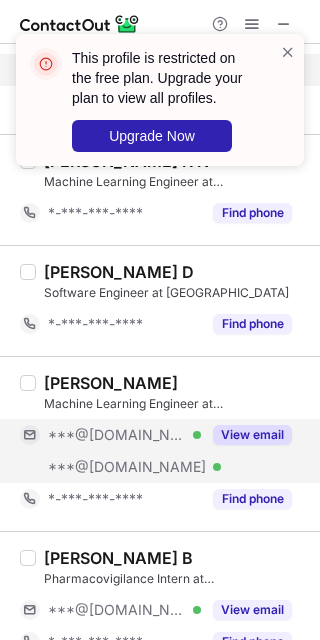 scroll, scrollTop: 1790, scrollLeft: 0, axis: vertical 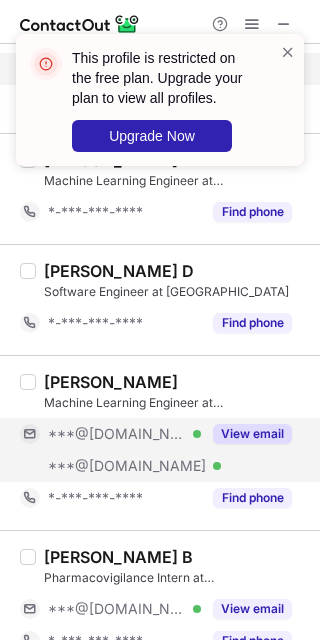 click on "View email" at bounding box center [246, 434] 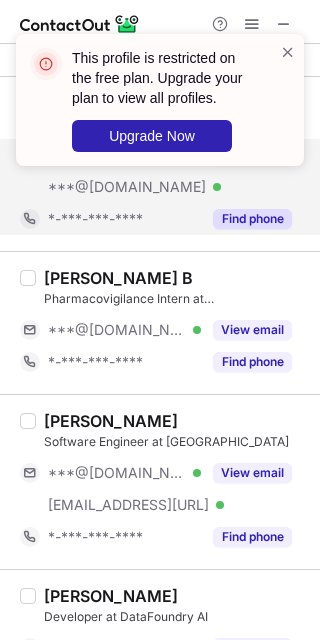 scroll, scrollTop: 2069, scrollLeft: 0, axis: vertical 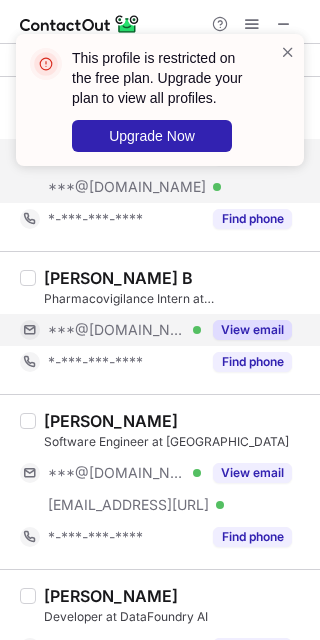 click on "View email" at bounding box center (252, 330) 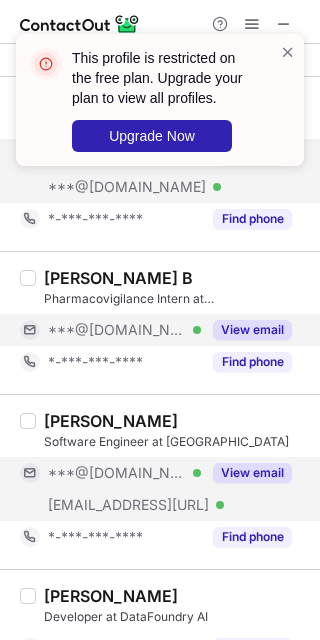 click on "View email" at bounding box center (252, 473) 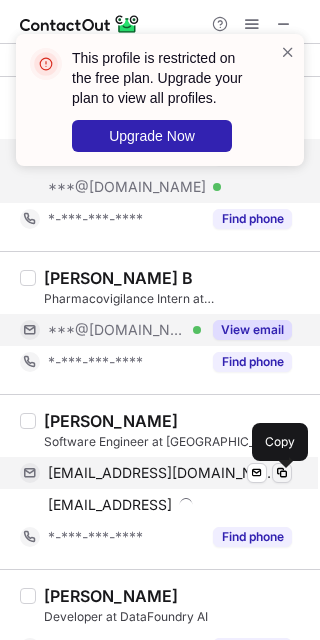 click at bounding box center (282, 473) 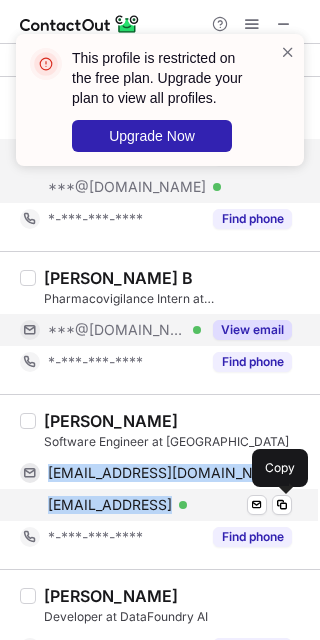 drag, startPoint x: 43, startPoint y: 485, endPoint x: 233, endPoint y: 502, distance: 190.759 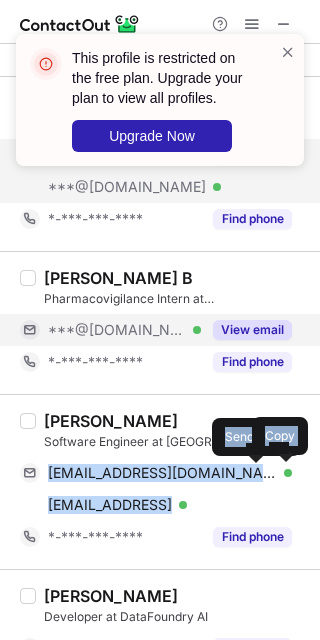 click on "Siddharth Singh" at bounding box center (111, 421) 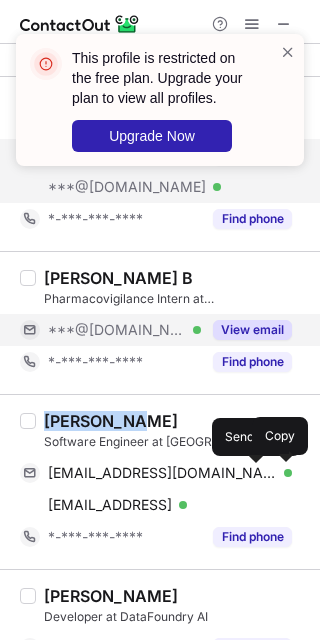 click on "Siddharth Singh" at bounding box center [111, 421] 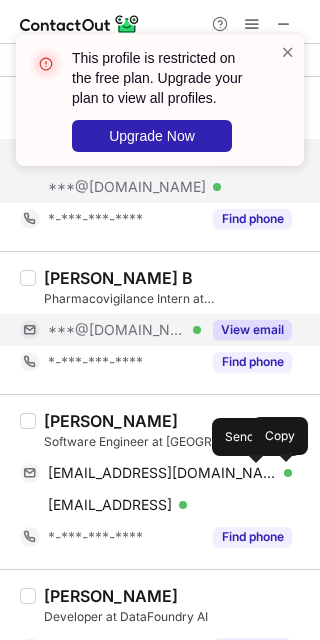click on "Garegin Hayrapetyan Developer at DataFoundry AI *-***-***-**** Find phone" at bounding box center (160, 624) 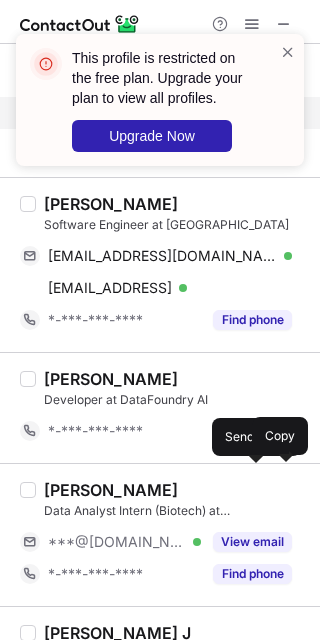 scroll, scrollTop: 2301, scrollLeft: 0, axis: vertical 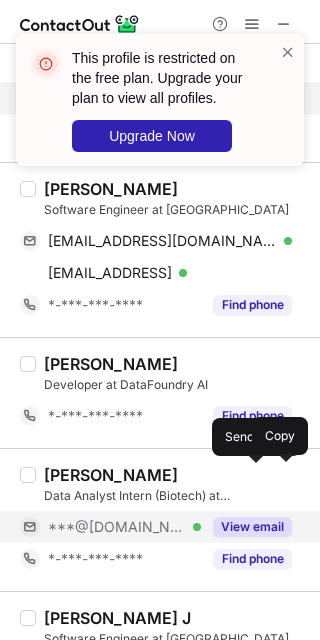 click on "View email" at bounding box center (252, 527) 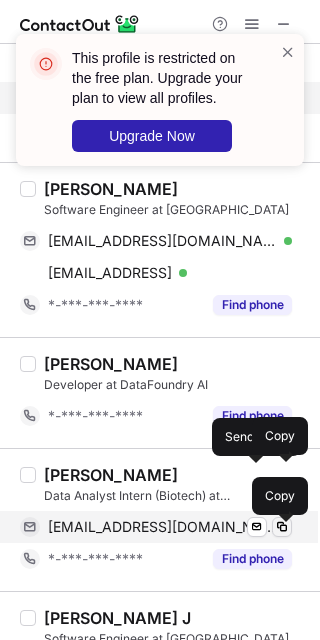 click at bounding box center [282, 527] 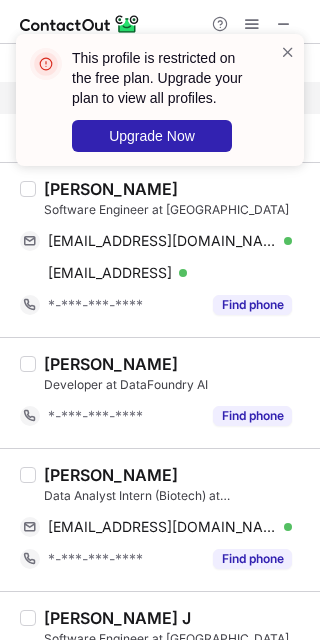 click on "Riya Xavier" at bounding box center (111, 475) 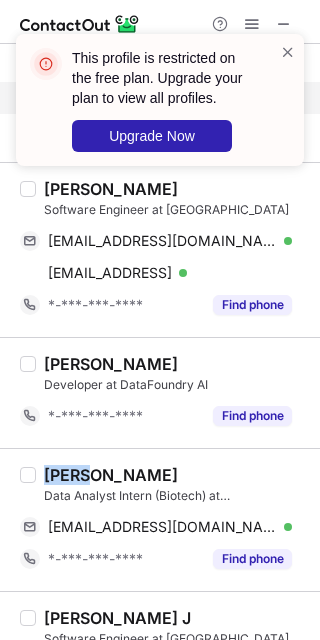 click on "Riya Xavier" at bounding box center (111, 475) 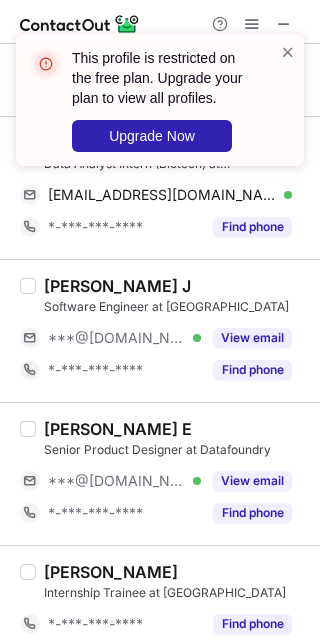 scroll, scrollTop: 2645, scrollLeft: 0, axis: vertical 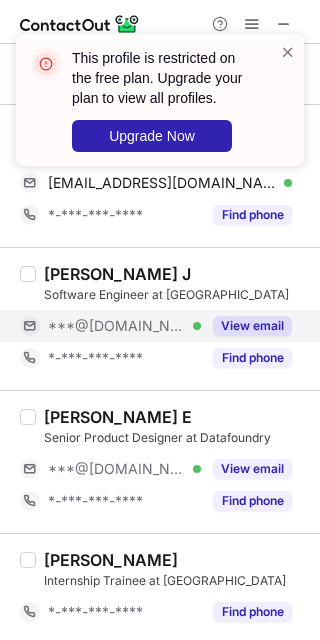 click on "View email" at bounding box center [252, 326] 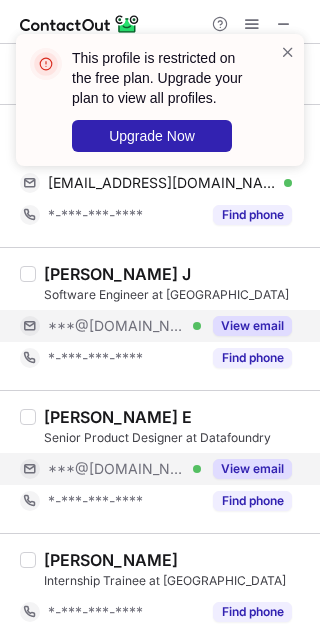 click on "View email" at bounding box center [252, 469] 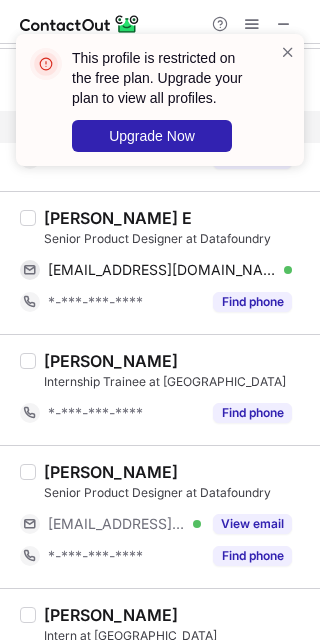 scroll, scrollTop: 2841, scrollLeft: 0, axis: vertical 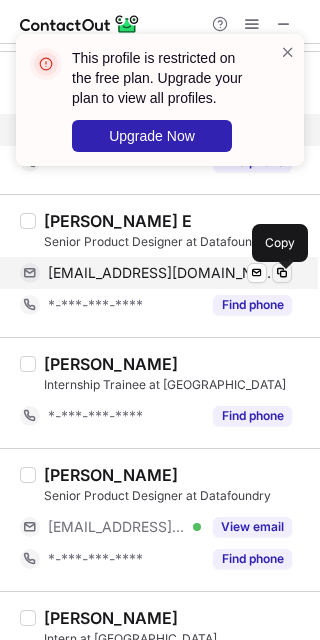 click at bounding box center (282, 273) 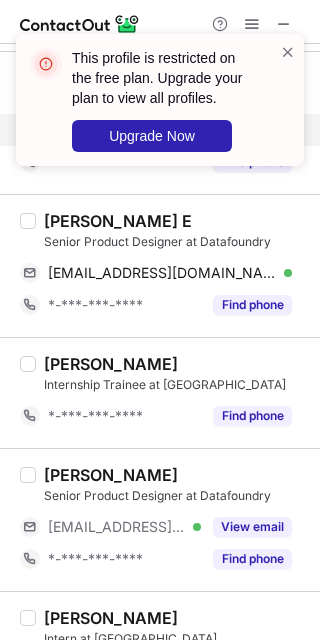 click on "Gowtham E" at bounding box center (118, 221) 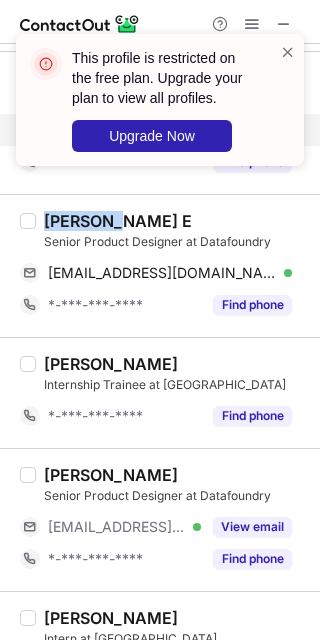 click on "Gowtham E" at bounding box center (118, 221) 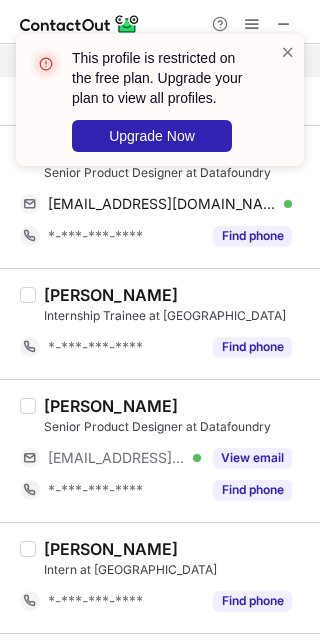 scroll, scrollTop: 3022, scrollLeft: 0, axis: vertical 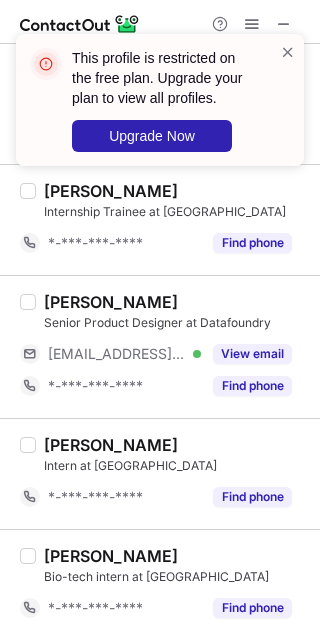 click on "Rohit Verma" at bounding box center (176, 302) 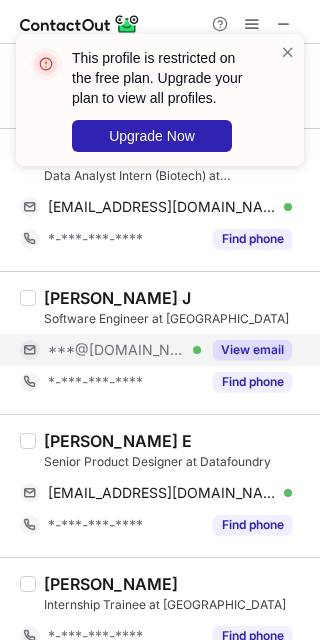 scroll, scrollTop: 2589, scrollLeft: 0, axis: vertical 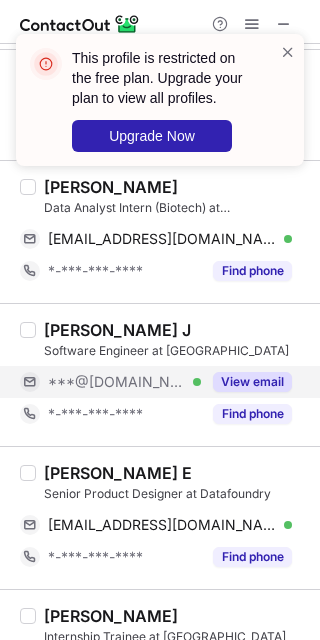 click on "Sudharshan J Software Engineer at Datafoundry ***@gmail.com Verified View email *-***-***-**** Find phone" at bounding box center [172, 375] 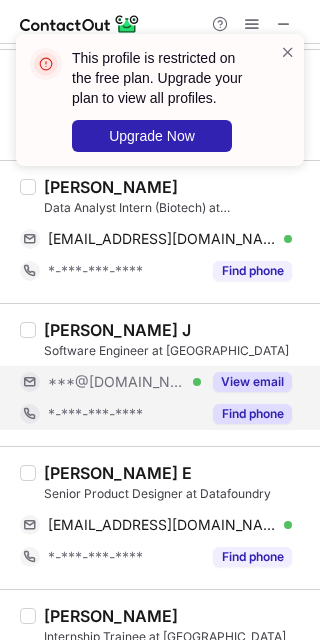 click on "Find phone" at bounding box center (252, 414) 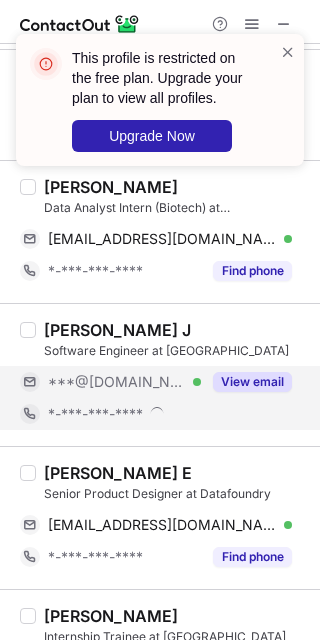 click on "View email" at bounding box center [246, 382] 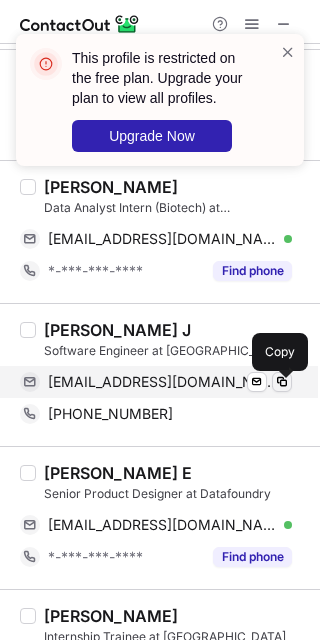 click at bounding box center [282, 382] 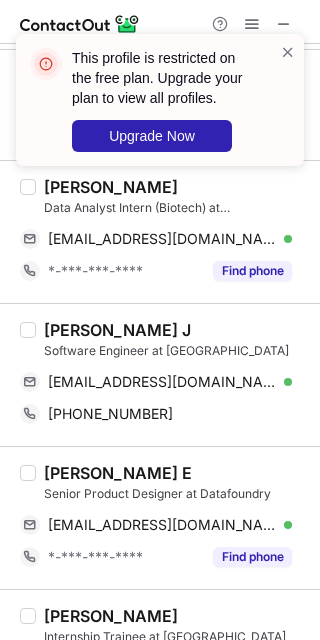 click on "Sudharshan J" at bounding box center [117, 330] 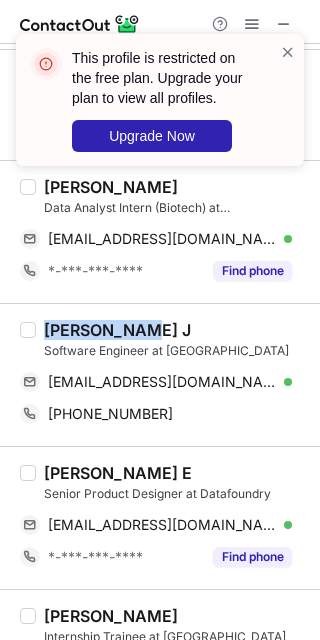 click on "Sudharshan J" at bounding box center [117, 330] 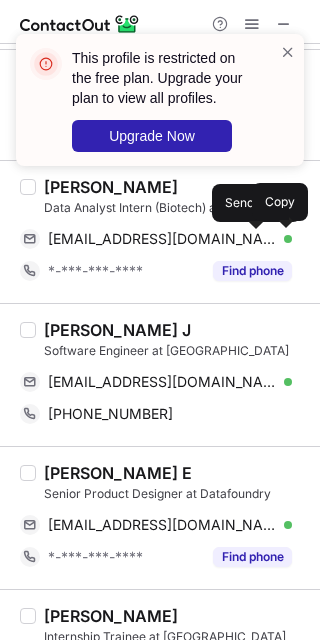 click on "Sudharshan J Software Engineer at Datafoundry sudharshanj123@gmail.com Verified Send email Copy +917348843504 Copy" at bounding box center (160, 374) 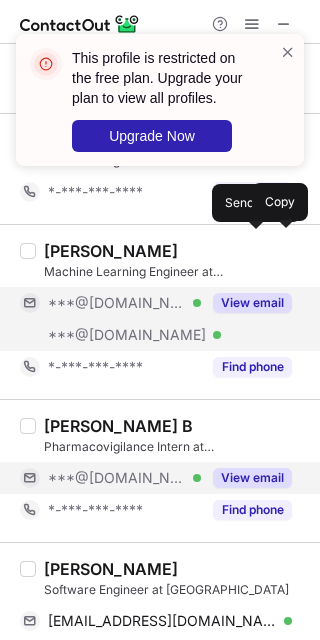 scroll, scrollTop: 1920, scrollLeft: 0, axis: vertical 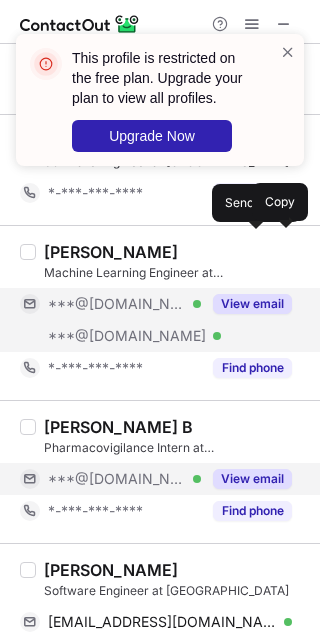 click on "View email" at bounding box center (246, 479) 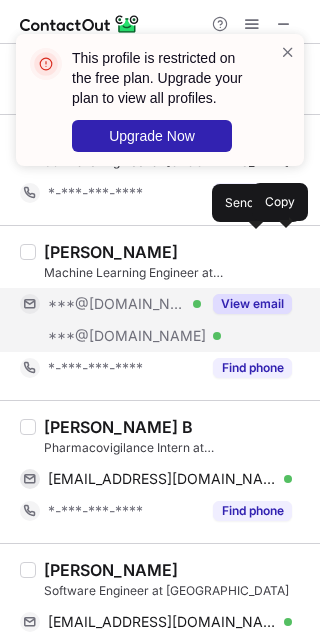click on "shreenalbhojani@gmail.com Verified Send email Copy" at bounding box center (164, 479) 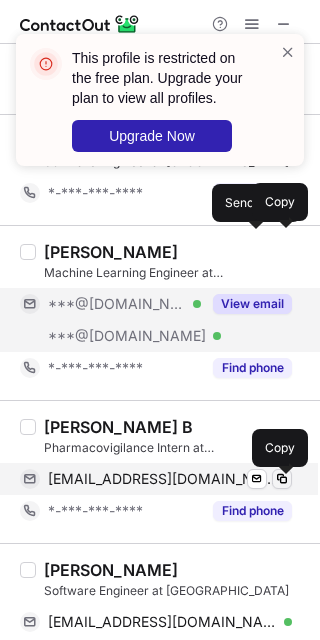 click at bounding box center (282, 479) 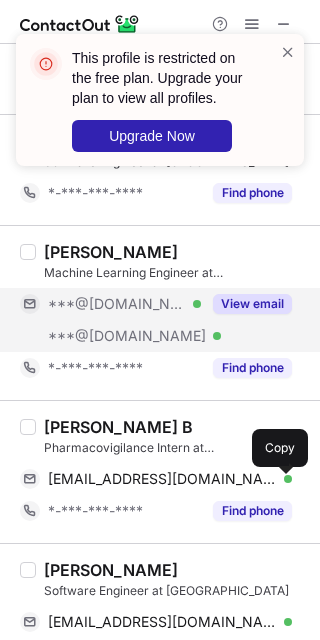click on "Shreenal B" at bounding box center (118, 427) 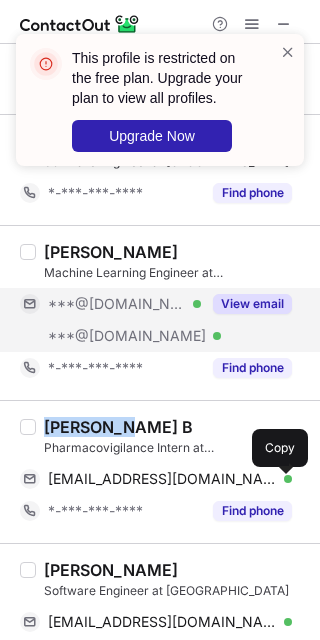 click on "Shreenal B" at bounding box center [118, 427] 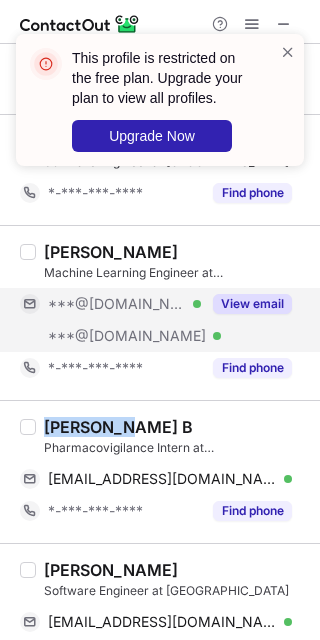 copy on "Shreenal" 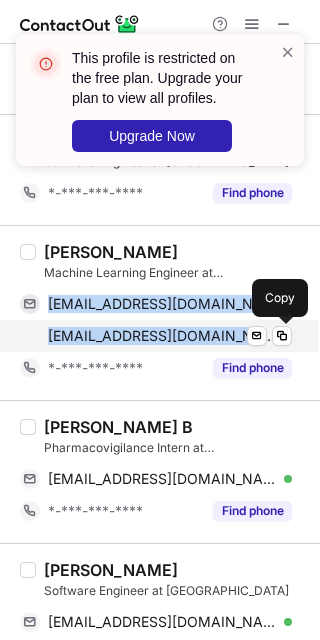 drag, startPoint x: 49, startPoint y: 314, endPoint x: 232, endPoint y: 333, distance: 183.98369 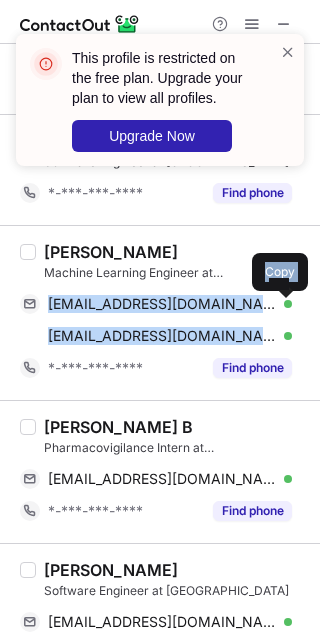 click on "Kamal Singh Machine Learning Engineer at Datafoundry mrrobotpc123@gmail.com Verified Send email Copy kamalxs321@gmail.com Verified Send email Copy *-***-***-**** Find phone" at bounding box center [160, 312] 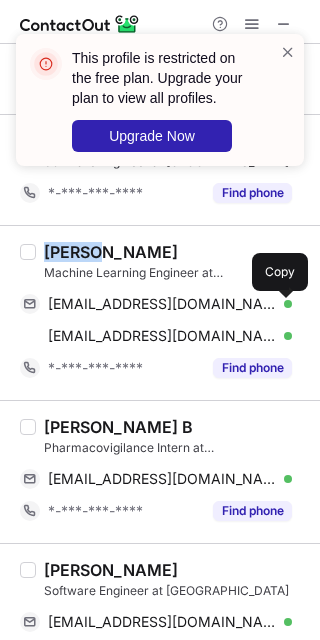 click on "Kamal Singh Machine Learning Engineer at Datafoundry mrrobotpc123@gmail.com Verified Send email Copy kamalxs321@gmail.com Verified Send email Copy *-***-***-**** Find phone" at bounding box center [160, 312] 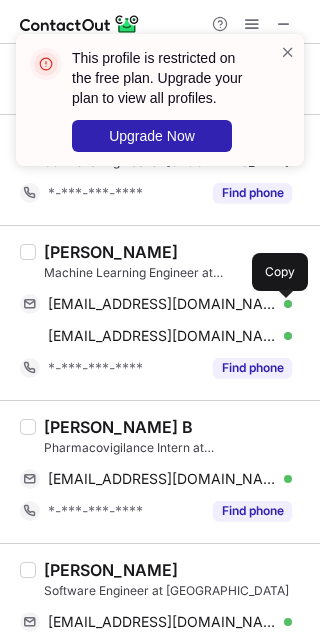 click on "Giridhar D Software Engineer at Datafoundry *-***-***-**** Find phone" at bounding box center [160, 169] 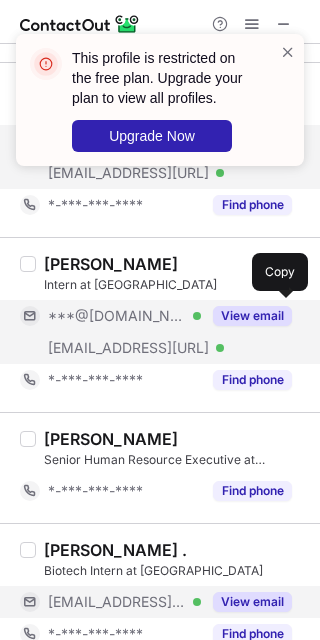 scroll, scrollTop: 1205, scrollLeft: 0, axis: vertical 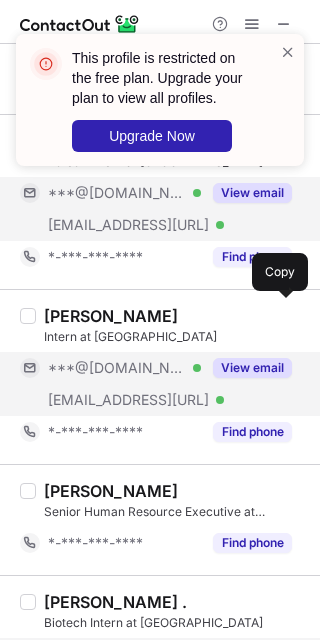 click on "View email" at bounding box center (252, 368) 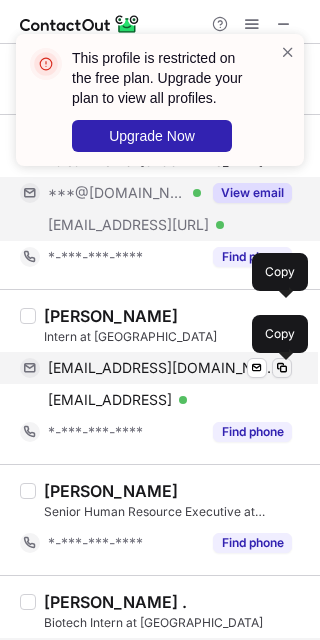 click at bounding box center [282, 368] 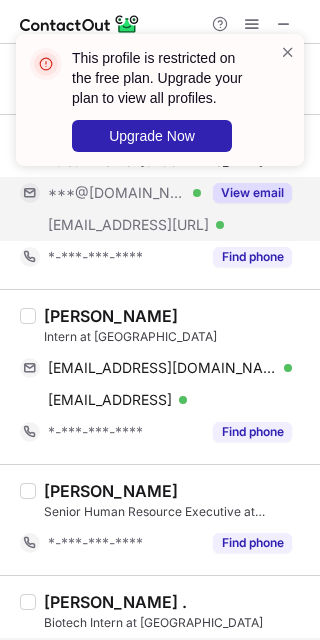 click on "Rohit Singh Intern at Datafoundry sirohit328@gmail.com Verified Send email Copy rohit.singh@datafoundry.ai Verified Send email Copy *-***-***-**** Find phone" at bounding box center [160, 376] 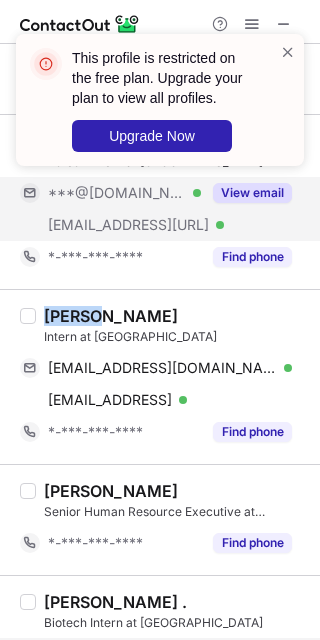 click on "Rohit Singh Intern at Datafoundry sirohit328@gmail.com Verified Send email Copy rohit.singh@datafoundry.ai Verified Send email Copy *-***-***-**** Find phone" at bounding box center [160, 376] 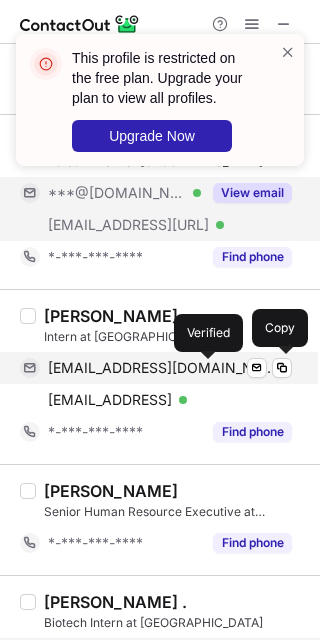 click at bounding box center (288, 368) 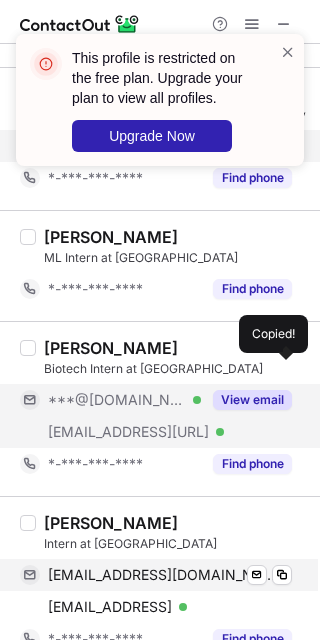 scroll, scrollTop: 948, scrollLeft: 0, axis: vertical 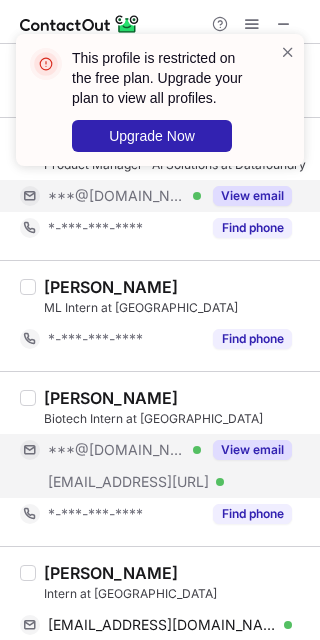 click on "View email" at bounding box center (246, 450) 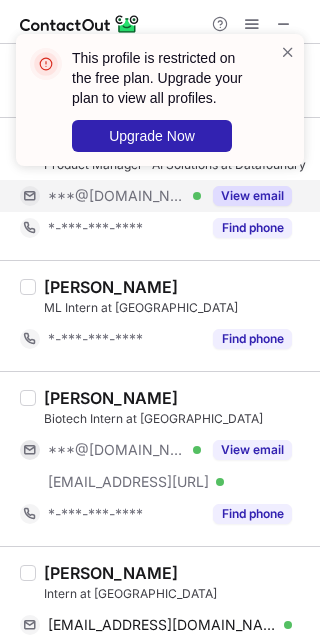 click on "View email" at bounding box center [246, 450] 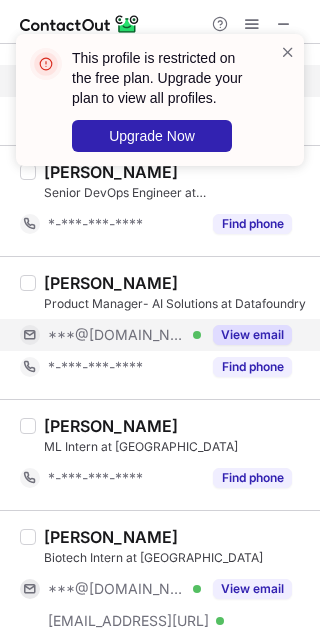 scroll, scrollTop: 798, scrollLeft: 0, axis: vertical 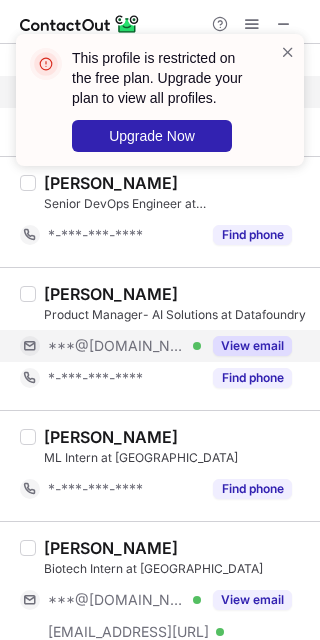 click on "View email" at bounding box center [246, 346] 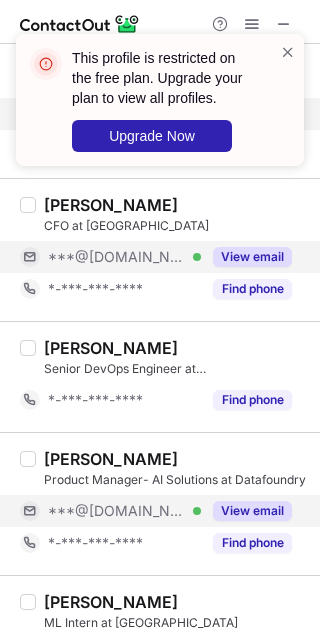 scroll, scrollTop: 652, scrollLeft: 0, axis: vertical 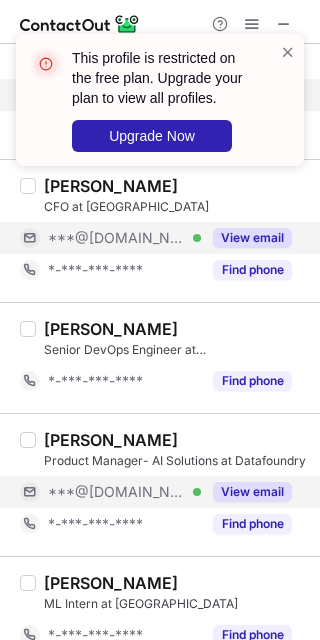 click on "Kaustubhi Shukla" at bounding box center [176, 440] 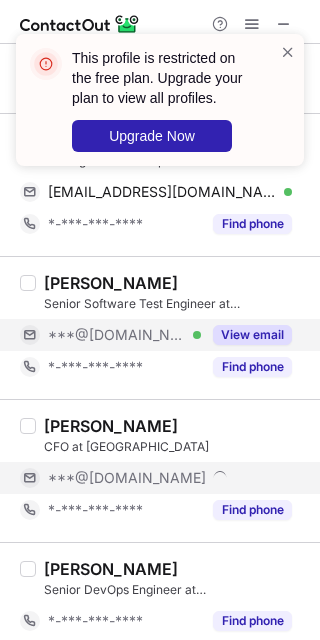scroll, scrollTop: 400, scrollLeft: 0, axis: vertical 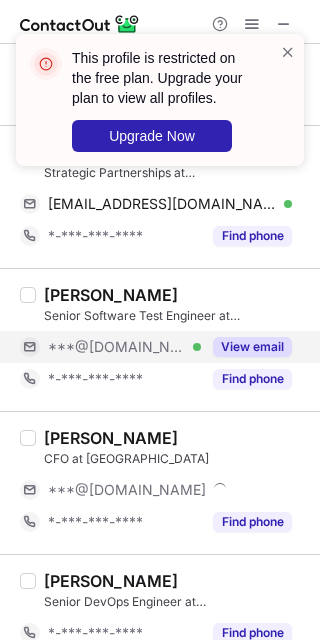 click on "Bijay Dasgupta" at bounding box center [111, 438] 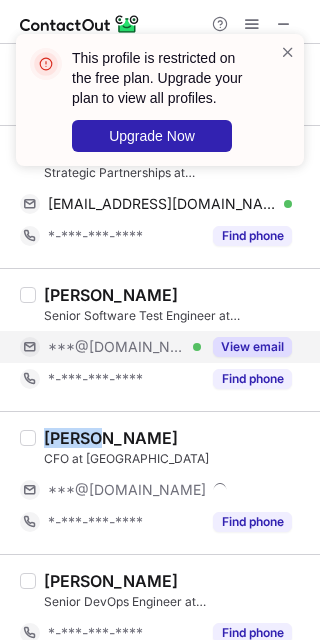 click on "Bijay Dasgupta" at bounding box center [111, 438] 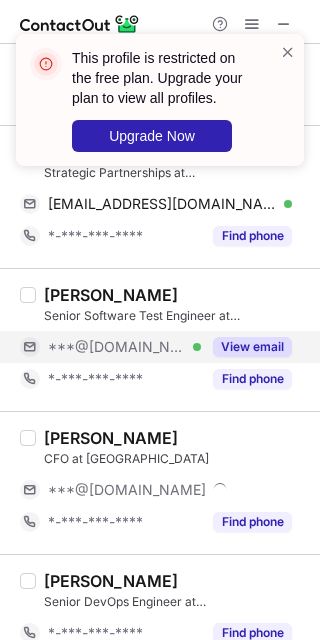 click on "Bijay Dasgupta" at bounding box center (176, 438) 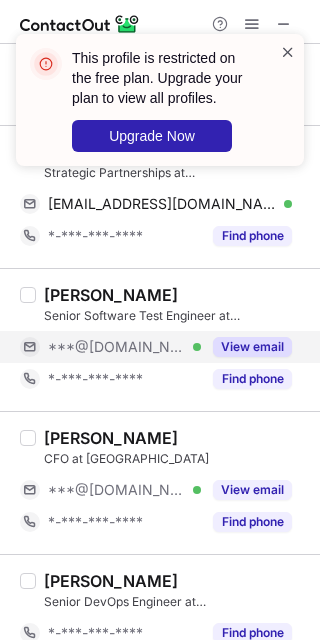 click at bounding box center (288, 52) 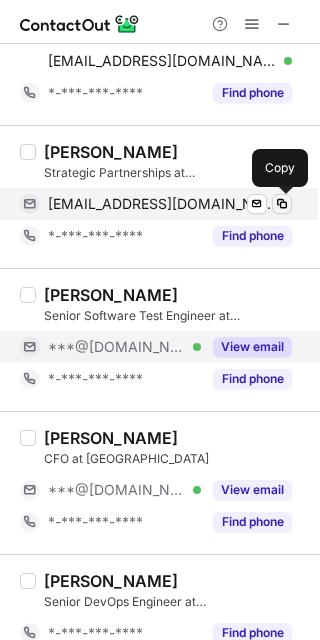 click at bounding box center [282, 204] 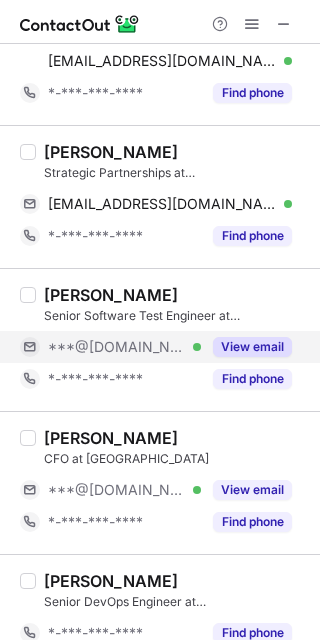 click on "Jim Bailey" at bounding box center (111, 152) 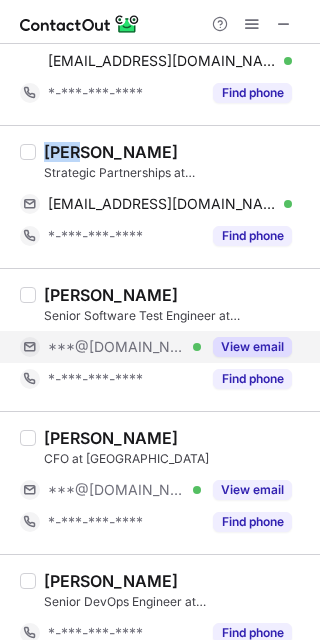 click on "Jim Bailey" at bounding box center (111, 152) 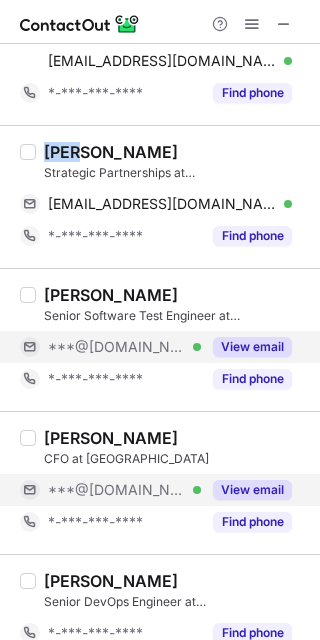 click on "View email" at bounding box center (252, 490) 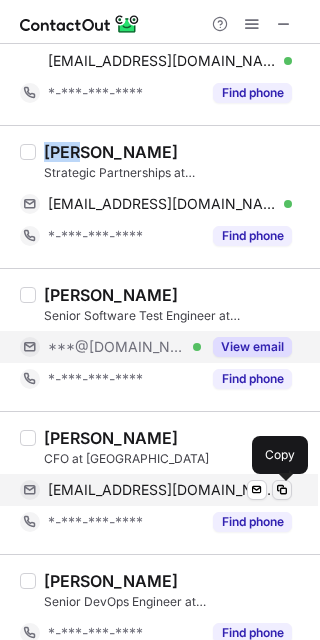 click at bounding box center [282, 490] 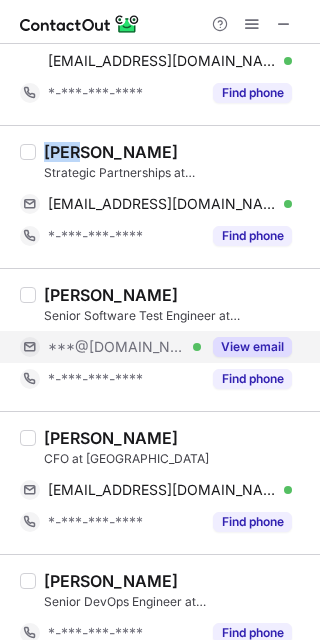 click on "View email" at bounding box center [252, 347] 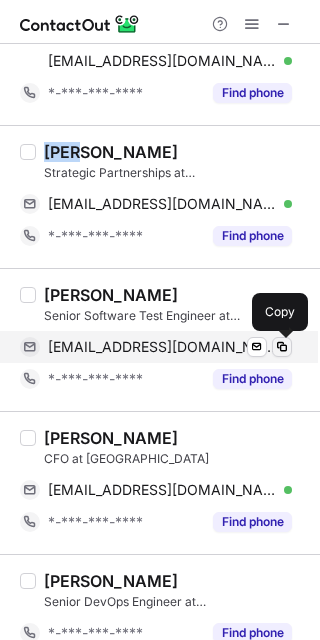 click at bounding box center [282, 347] 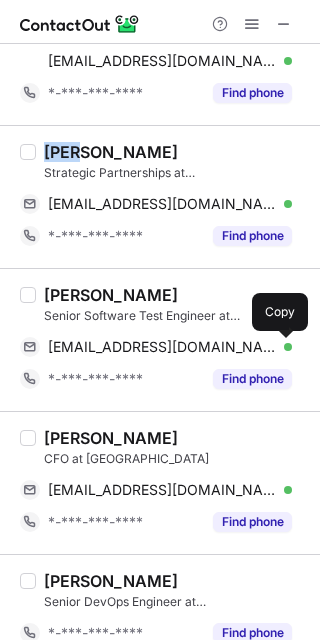 click on "Kalyan Battagiri" at bounding box center (111, 295) 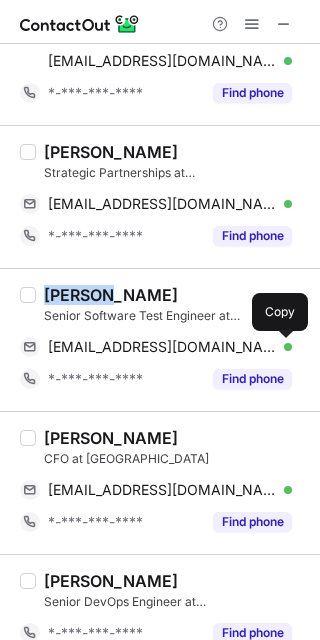 click on "Kalyan Battagiri" at bounding box center (111, 295) 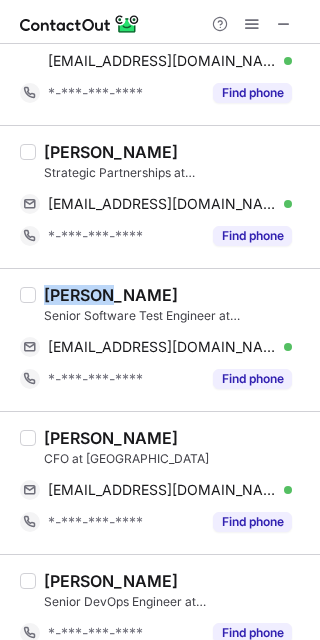 click on "Bijay Dasgupta" at bounding box center (176, 438) 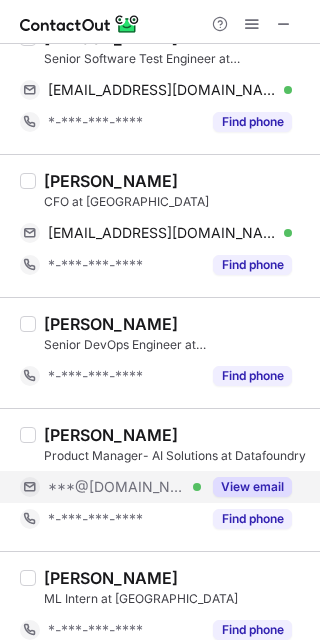 scroll, scrollTop: 661, scrollLeft: 0, axis: vertical 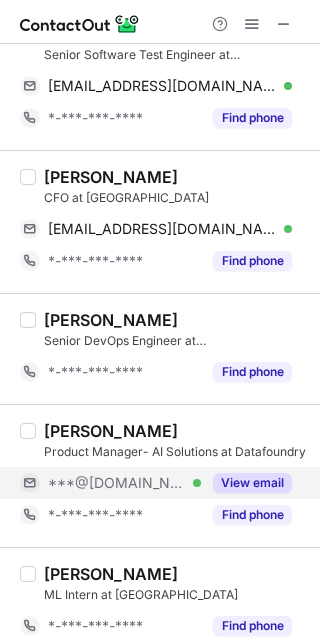 click on "Product Manager- AI Solutions at Datafoundry" at bounding box center [176, 452] 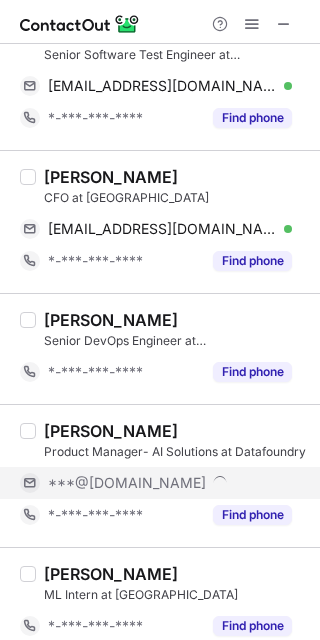 click on "Kaustubhi Shukla" at bounding box center (111, 431) 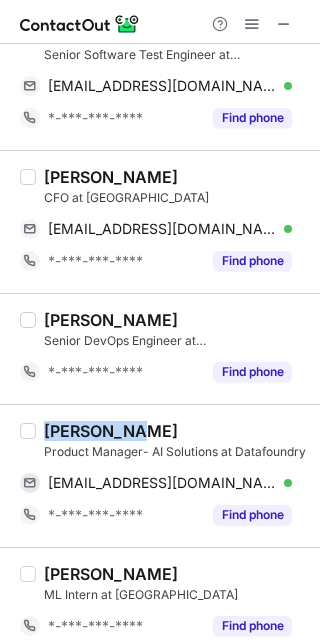 click on "Kaustubhi Shukla" at bounding box center (111, 431) 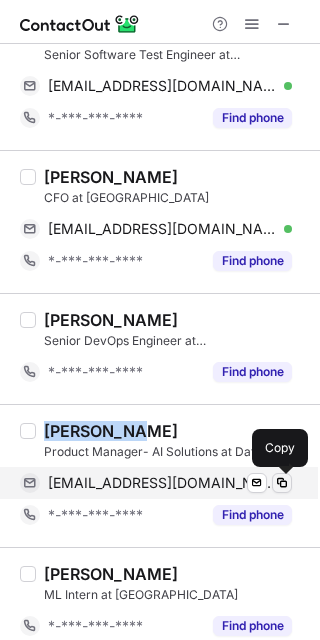 click at bounding box center (282, 483) 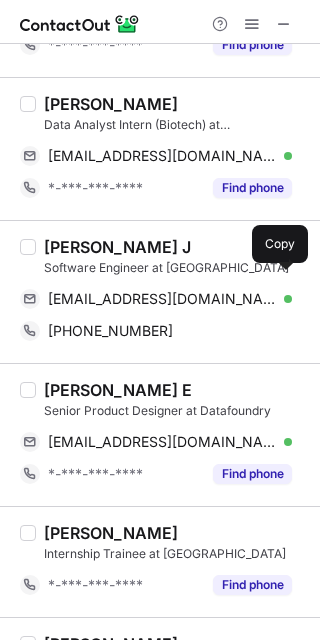 scroll, scrollTop: 3022, scrollLeft: 0, axis: vertical 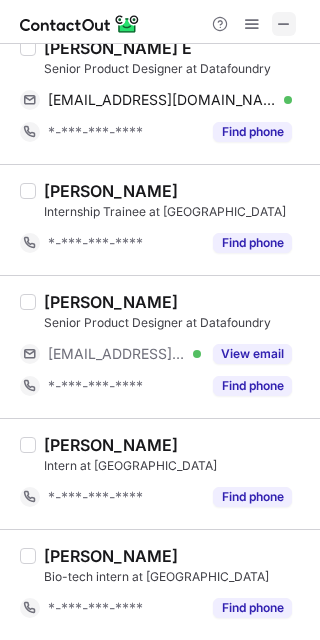 click at bounding box center (284, 24) 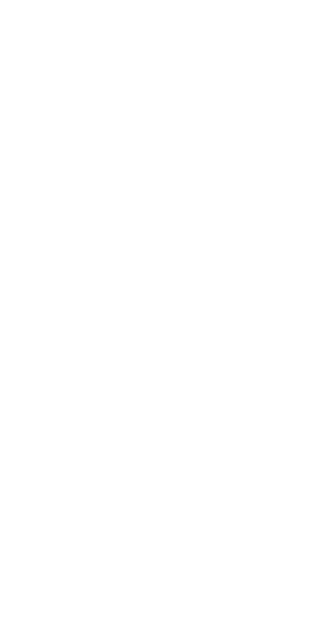 scroll, scrollTop: 0, scrollLeft: 0, axis: both 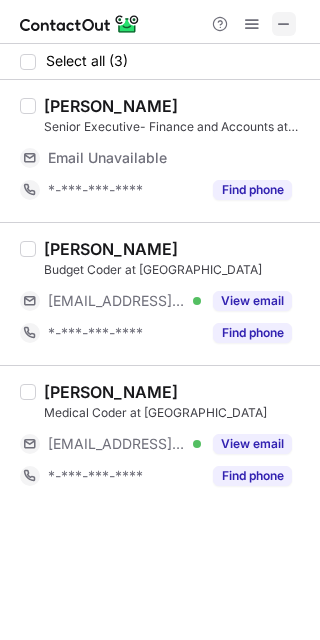 click at bounding box center [284, 24] 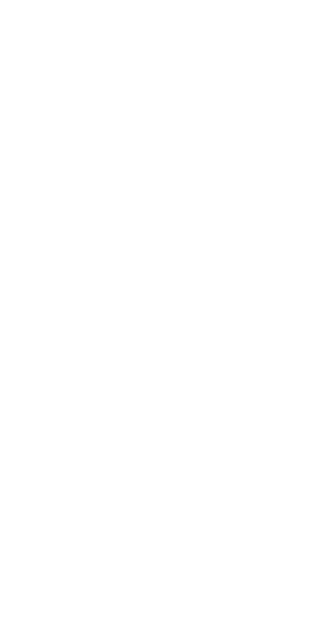 scroll, scrollTop: 0, scrollLeft: 0, axis: both 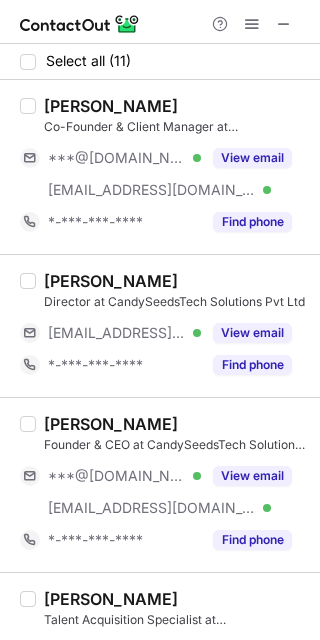 click on "[PERSON_NAME] Founder & CEO at CandySeedsTech Solutions Pvt Ltd ***@[DOMAIN_NAME] Verified [EMAIL_ADDRESS][DOMAIN_NAME] Verified View email *-***-***-**** Find phone" at bounding box center [160, 484] 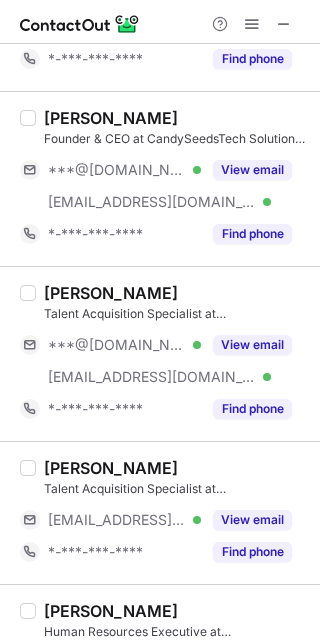 scroll, scrollTop: 309, scrollLeft: 0, axis: vertical 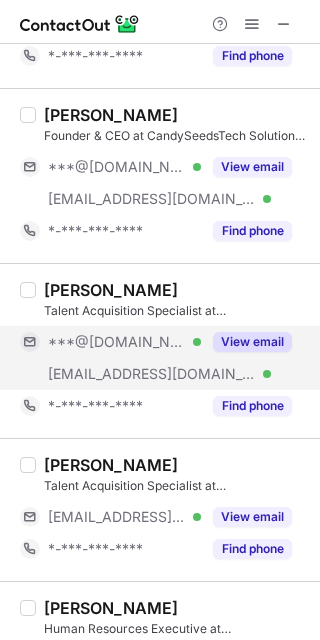 click on "View email" at bounding box center [252, 342] 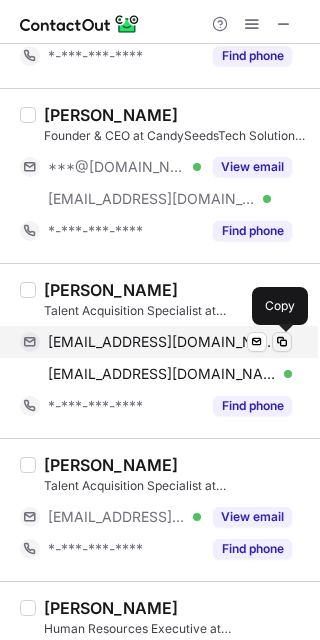 click at bounding box center (282, 342) 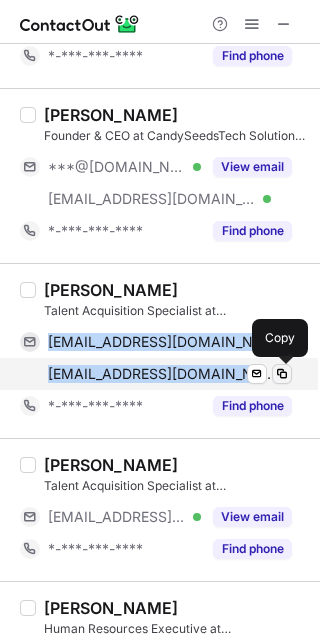 drag, startPoint x: 45, startPoint y: 333, endPoint x: 274, endPoint y: 365, distance: 231.225 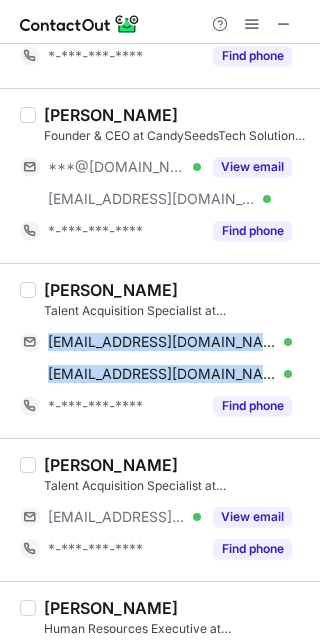 click on "Talent Acquisition Specialist at CandySeedsTech Solutions Pvt Ltd" at bounding box center [176, 311] 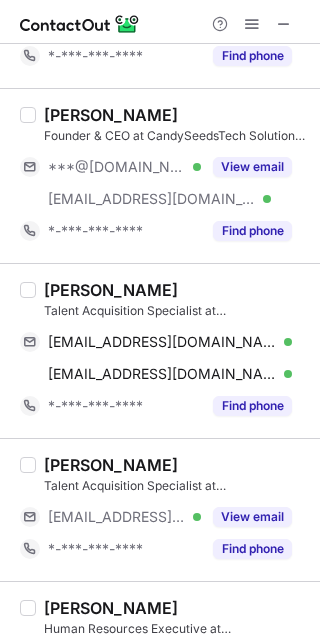 click on "Anjali Chauhan" at bounding box center [111, 290] 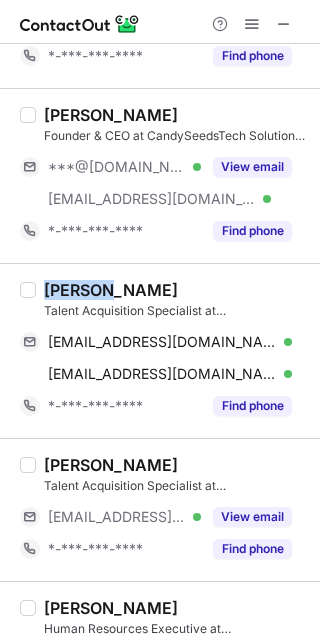 click on "Anjali Chauhan" at bounding box center [111, 290] 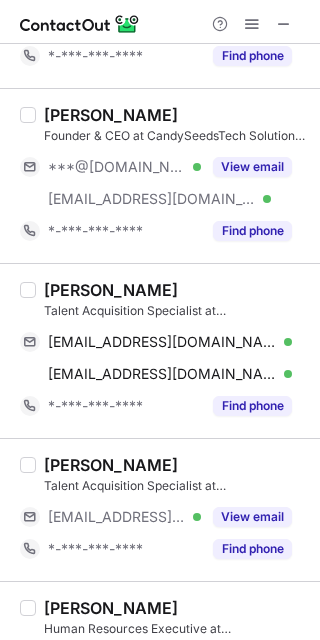 click on "Narendra Giramkar" at bounding box center [111, 465] 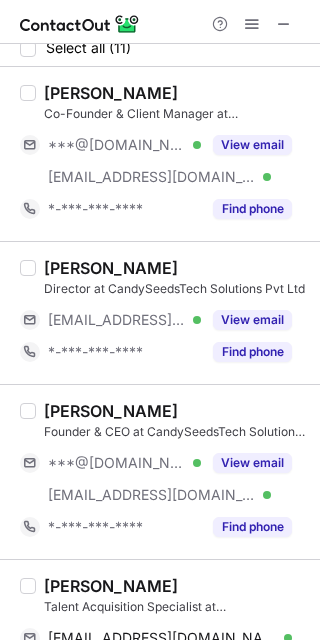 scroll, scrollTop: 0, scrollLeft: 0, axis: both 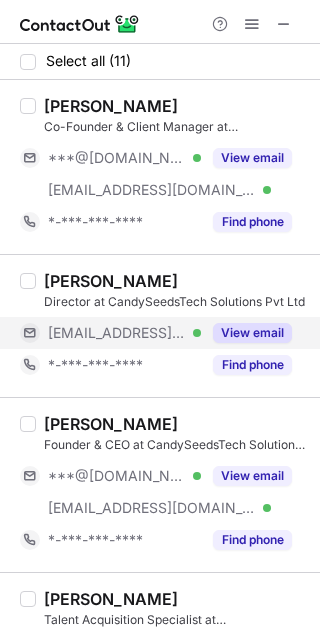 click on "View email" at bounding box center [252, 333] 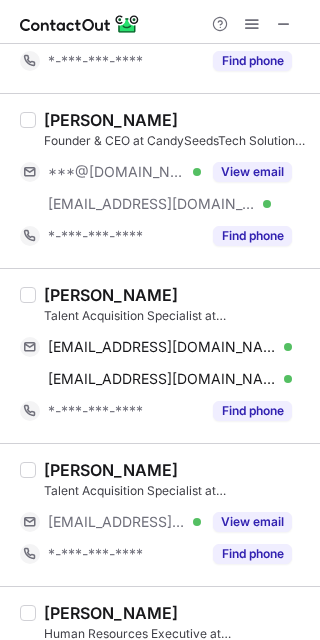 scroll, scrollTop: 382, scrollLeft: 0, axis: vertical 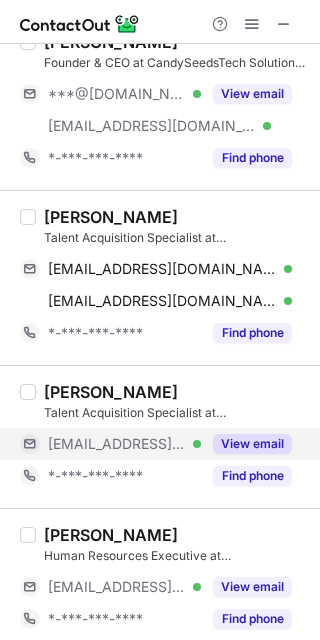 click on "View email" at bounding box center (252, 444) 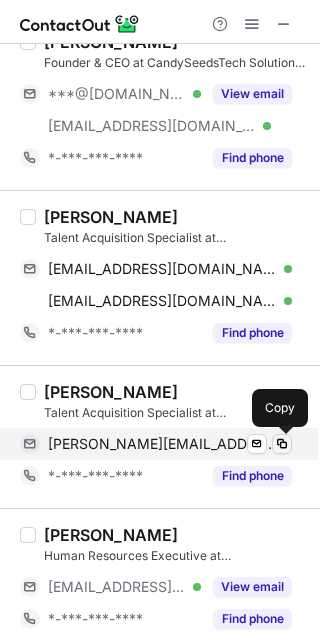 click at bounding box center (282, 444) 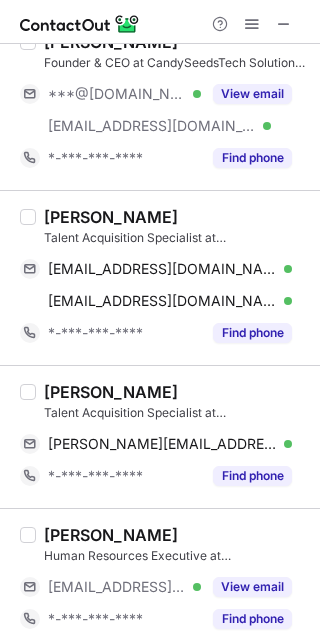 click on "Narendra Giramkar" at bounding box center (111, 392) 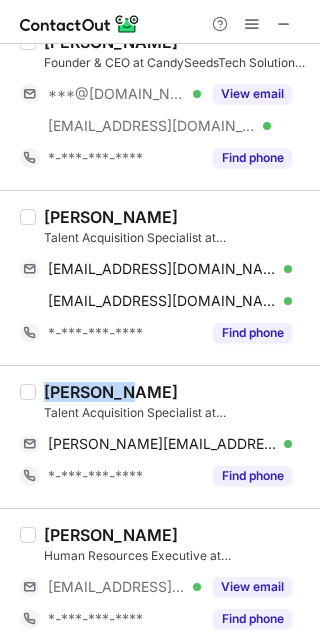 click on "Narendra Giramkar" at bounding box center (111, 392) 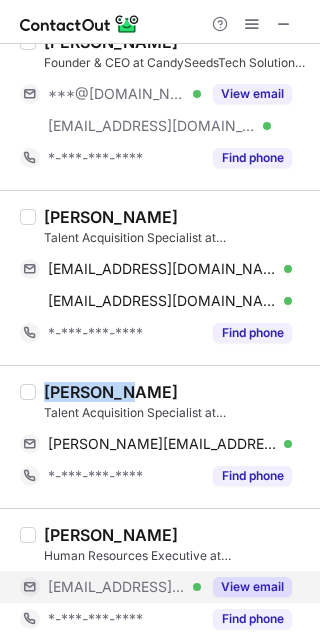 click on "View email" at bounding box center [252, 587] 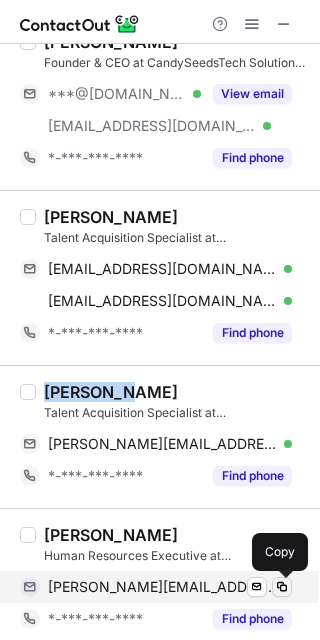 click at bounding box center (282, 587) 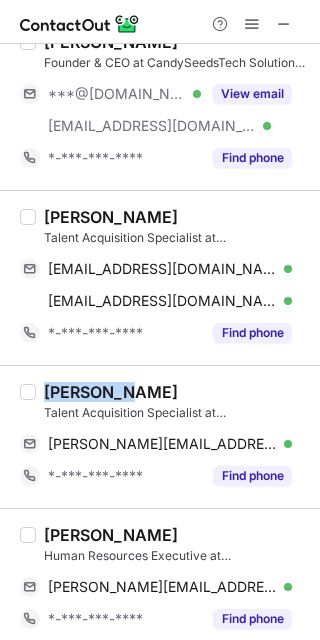 click on "Manasi Pandav" at bounding box center [111, 535] 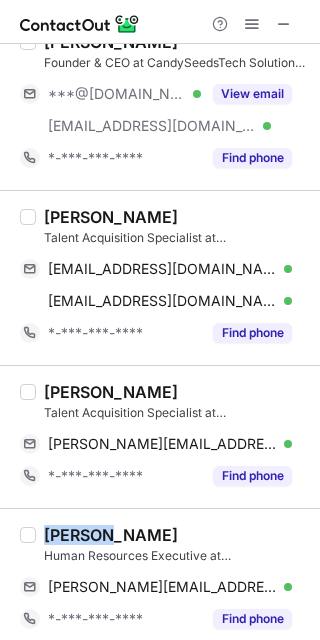 click on "Manasi Pandav" at bounding box center (111, 535) 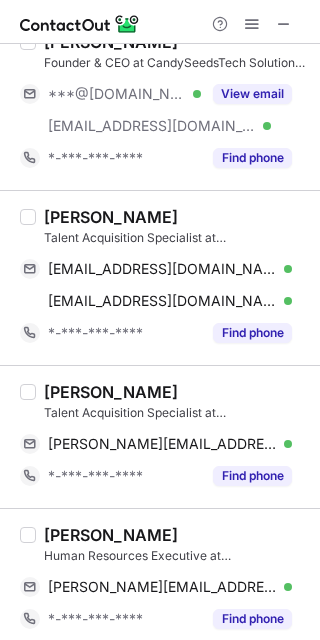 click on "Human Resources Executive at CandySeedsTech Solutions Pvt Ltd" at bounding box center [176, 556] 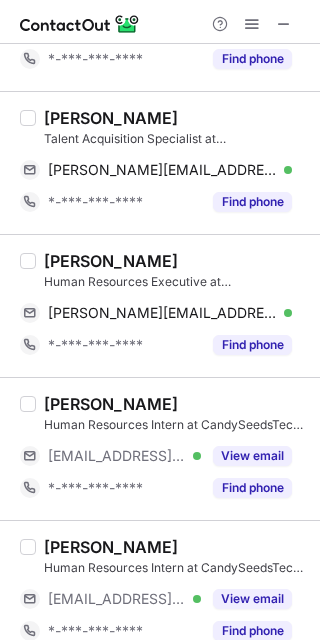 scroll, scrollTop: 657, scrollLeft: 0, axis: vertical 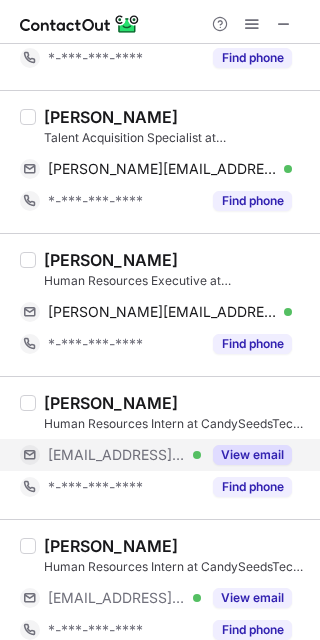 click on "View email" at bounding box center [252, 455] 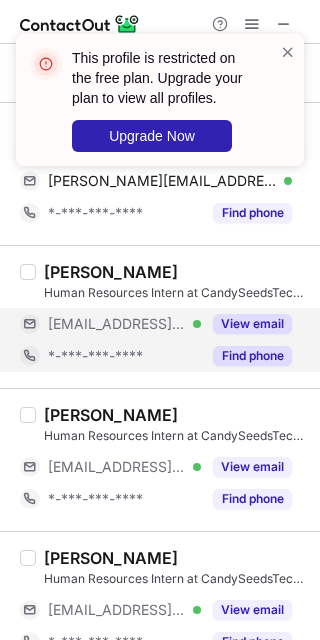 scroll, scrollTop: 801, scrollLeft: 0, axis: vertical 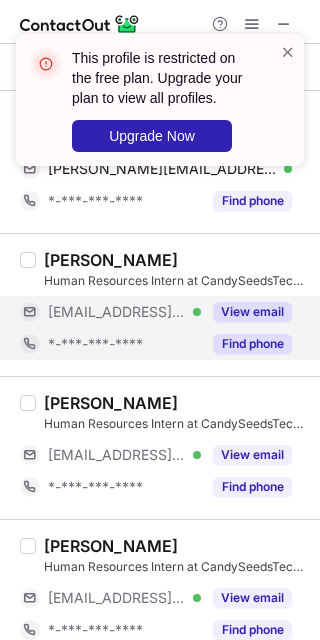 click on "Shreya Badukale Human Resources Intern at CandySeedsTech Solutions Pvt Ltd ***@candyseedstech.com Verified View email *-***-***-**** Find phone" at bounding box center [172, 448] 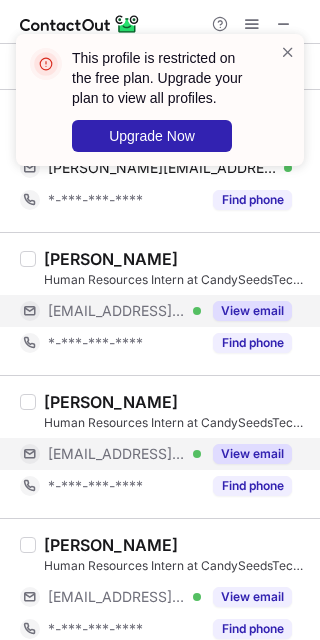 click on "View email" at bounding box center (252, 454) 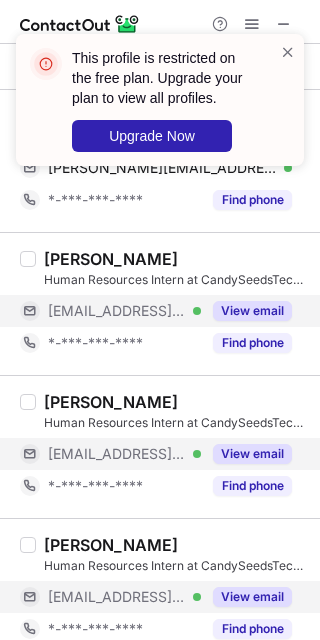 click on "View email" at bounding box center (252, 597) 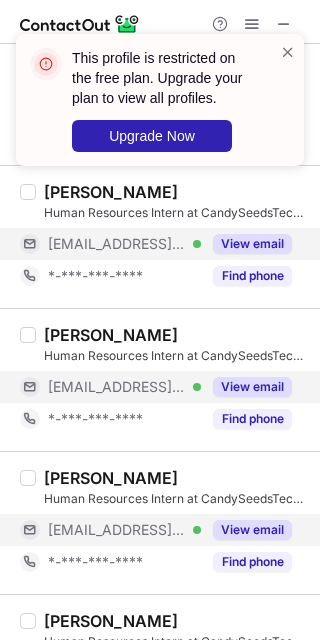 scroll, scrollTop: 1016, scrollLeft: 0, axis: vertical 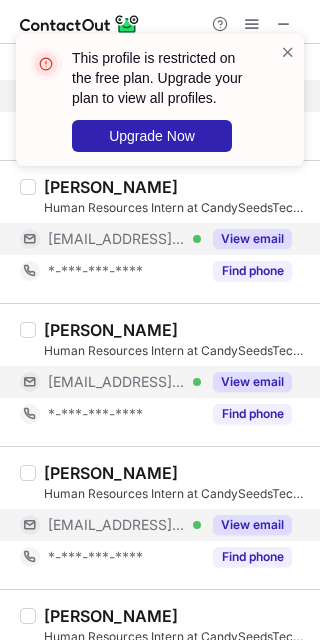 click on "View email" at bounding box center [246, 525] 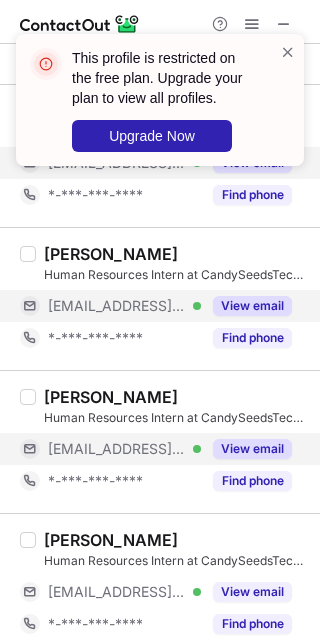 scroll, scrollTop: 1112, scrollLeft: 0, axis: vertical 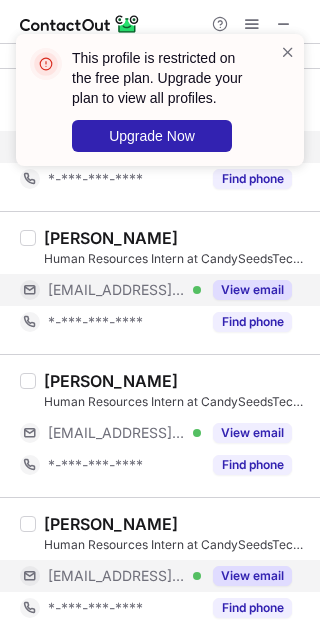 click on "View email" at bounding box center [246, 576] 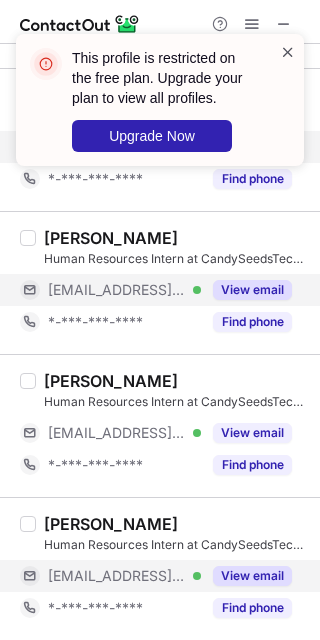 click at bounding box center [288, 52] 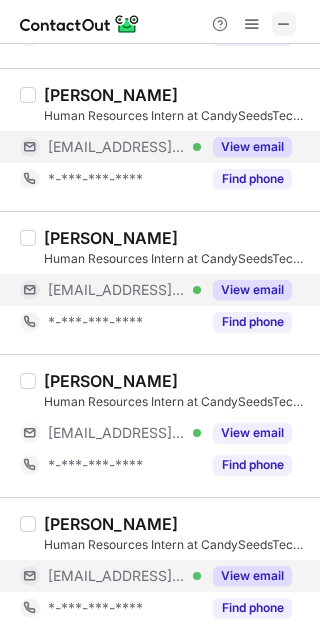 click at bounding box center (284, 24) 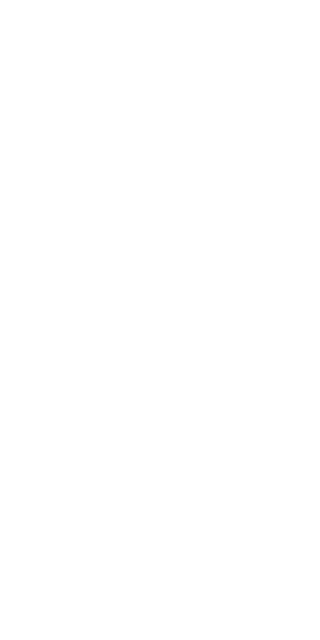 scroll, scrollTop: 0, scrollLeft: 0, axis: both 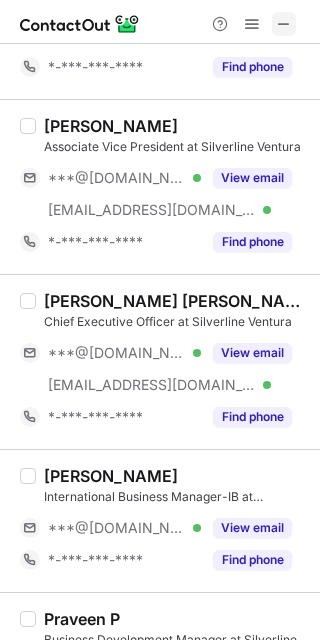 click at bounding box center [284, 24] 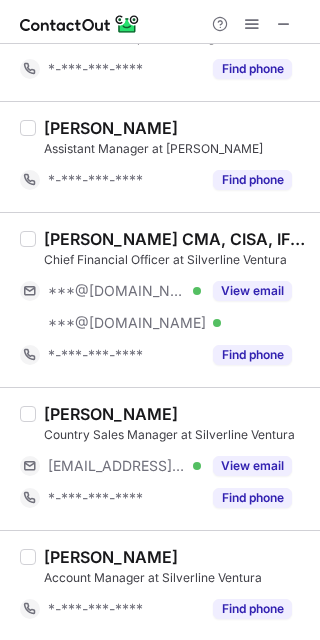 scroll, scrollTop: 234, scrollLeft: 0, axis: vertical 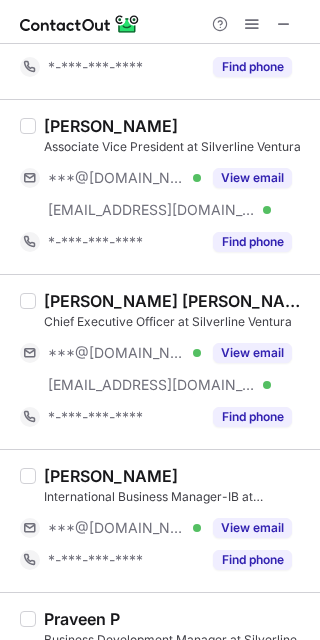click on "[PERSON_NAME] Associate Vice President at [PERSON_NAME] ***@[DOMAIN_NAME] Verified [EMAIL_ADDRESS][DOMAIN_NAME] Verified View email *-***-***-**** Find phone" at bounding box center (172, 187) 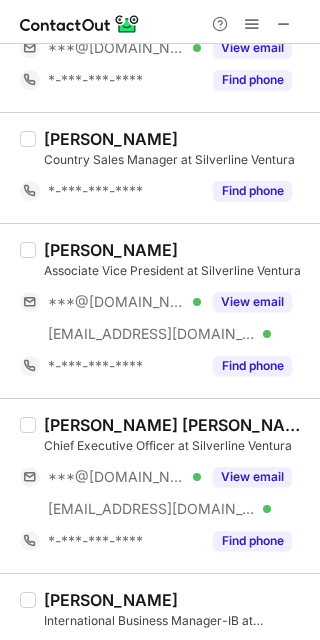 scroll, scrollTop: 0, scrollLeft: 0, axis: both 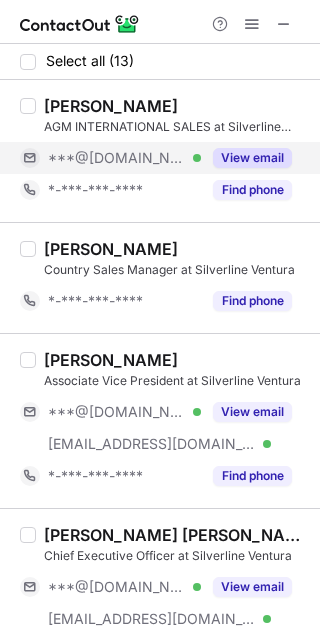click on "View email" at bounding box center (252, 158) 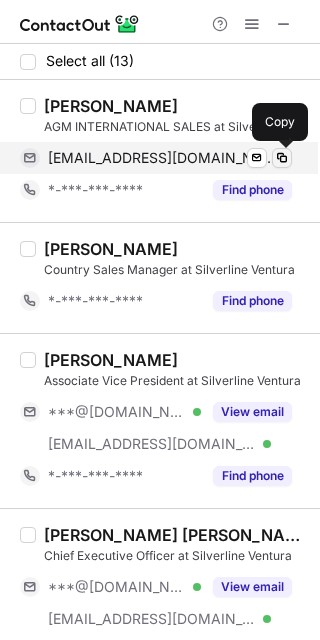 click at bounding box center (282, 158) 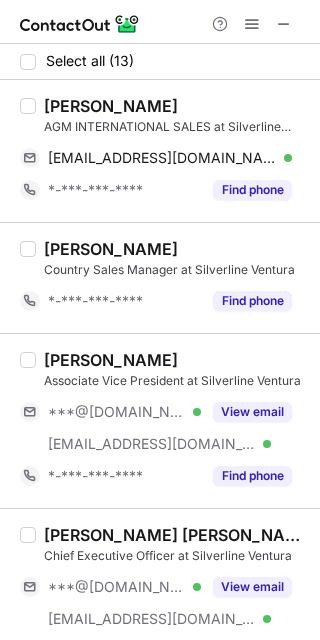 click on "[PERSON_NAME] AGM INTERNATIONAL SALES at Silverline Ventura [EMAIL_ADDRESS][DOMAIN_NAME] Verified Send email Copy *-***-***-**** Find phone" at bounding box center (160, 151) 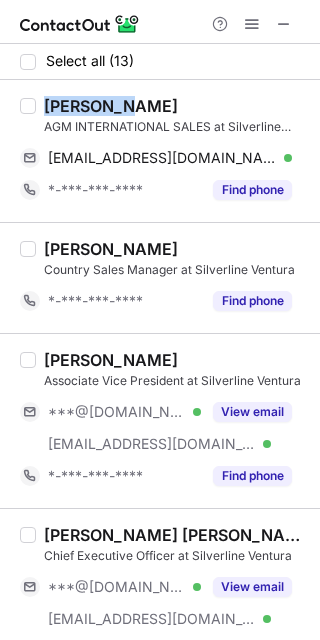 click on "[PERSON_NAME] AGM INTERNATIONAL SALES at Silverline Ventura [EMAIL_ADDRESS][DOMAIN_NAME] Verified Send email Copy *-***-***-**** Find phone" at bounding box center [160, 151] 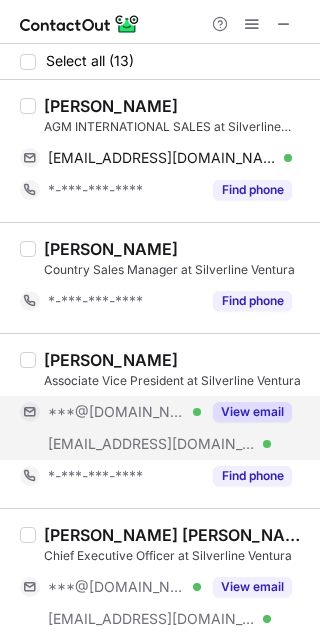 click on "View email" at bounding box center [246, 412] 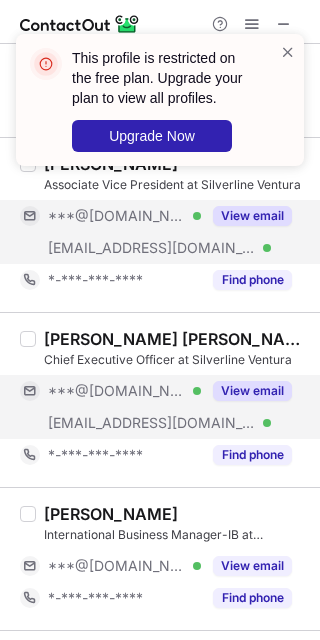 scroll, scrollTop: 197, scrollLeft: 0, axis: vertical 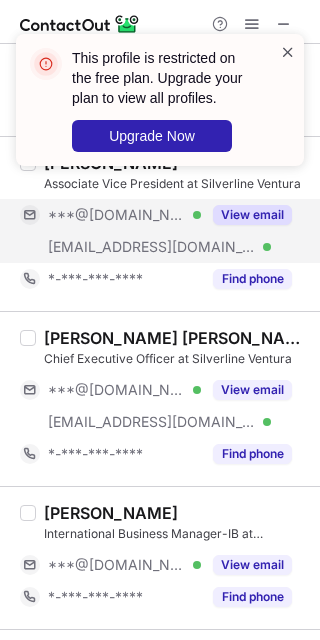 click at bounding box center [288, 52] 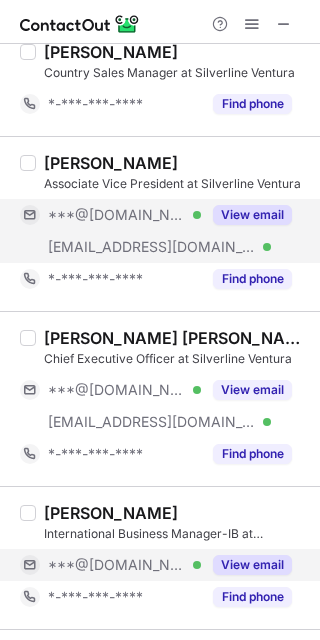 click on "View email" at bounding box center [252, 565] 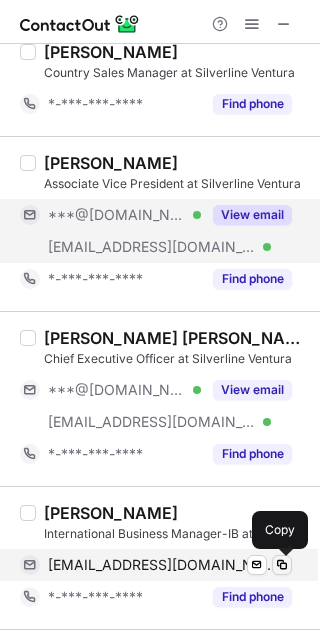 click at bounding box center [282, 565] 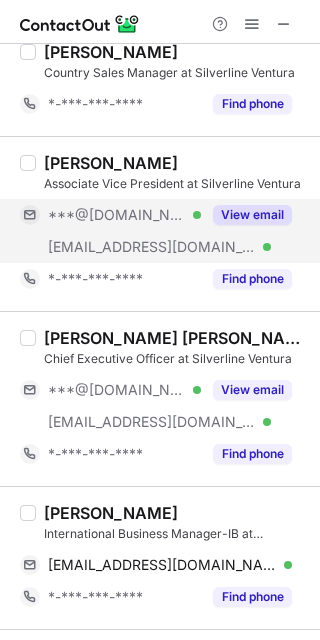 click on "[PERSON_NAME]" at bounding box center (111, 513) 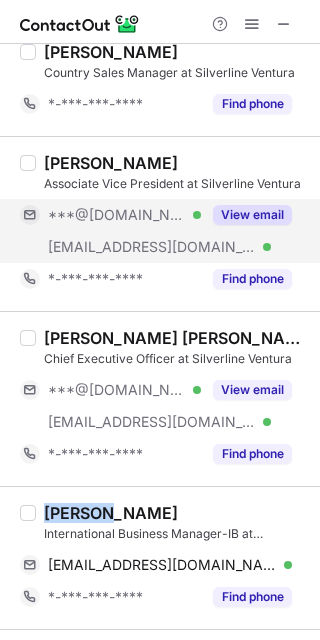 click on "[PERSON_NAME]" at bounding box center (111, 513) 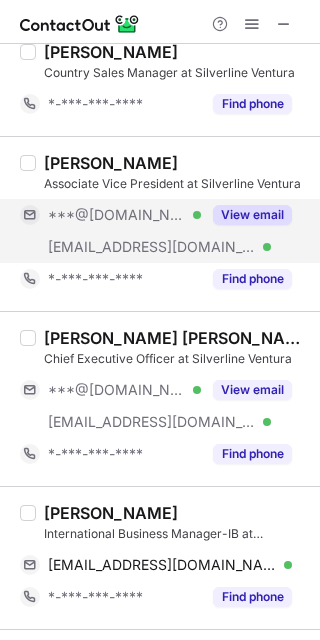 click on "Sachin Deswal International Business Manager-IB at Silverline Ventura sachindeswal6@gmail.com Verified Send email Copy *-***-***-**** Find phone" at bounding box center [160, 557] 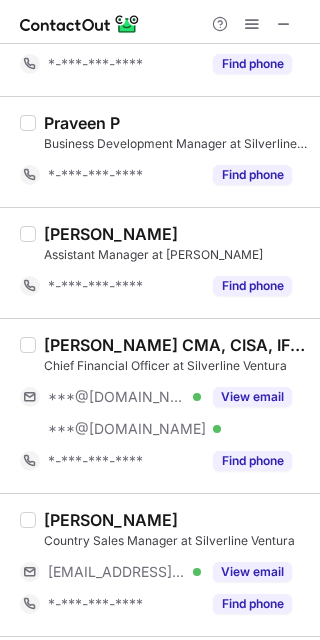 scroll, scrollTop: 757, scrollLeft: 0, axis: vertical 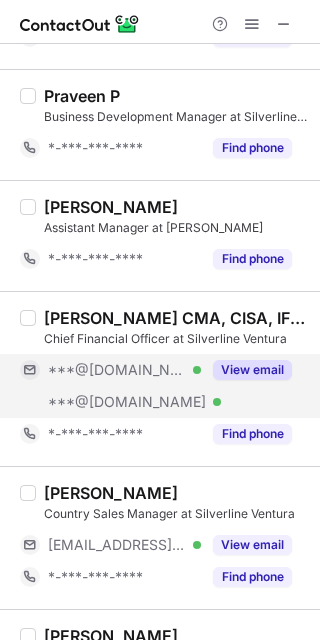 click on "View email" at bounding box center (246, 370) 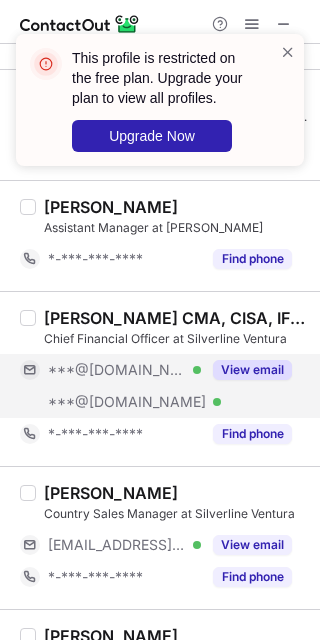 click on "View email" at bounding box center [252, 370] 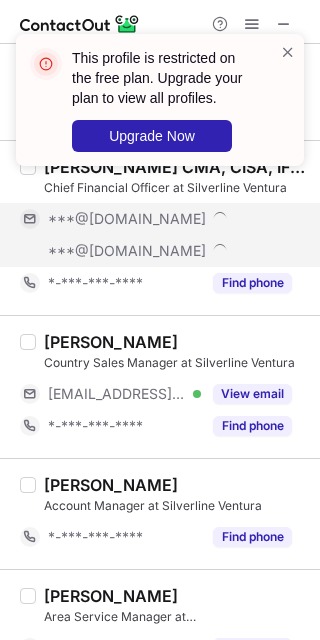 scroll, scrollTop: 962, scrollLeft: 0, axis: vertical 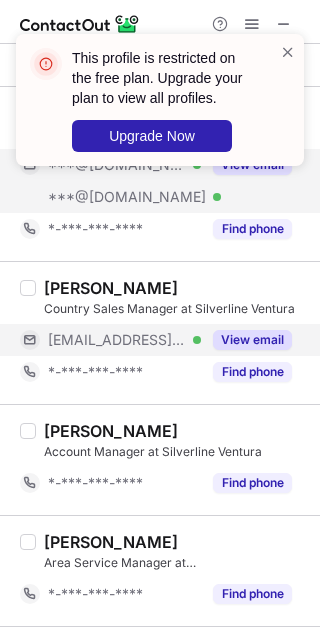 click on "View email" at bounding box center [252, 340] 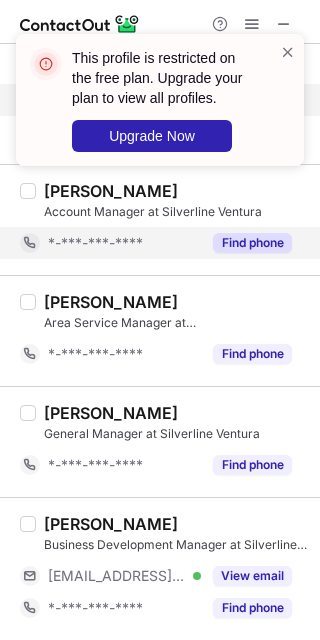 scroll, scrollTop: 1206, scrollLeft: 0, axis: vertical 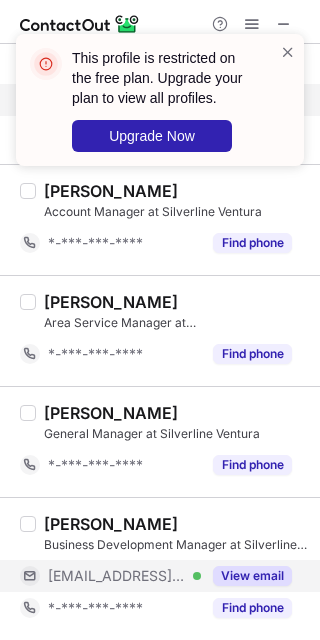 click on "View email" at bounding box center [246, 576] 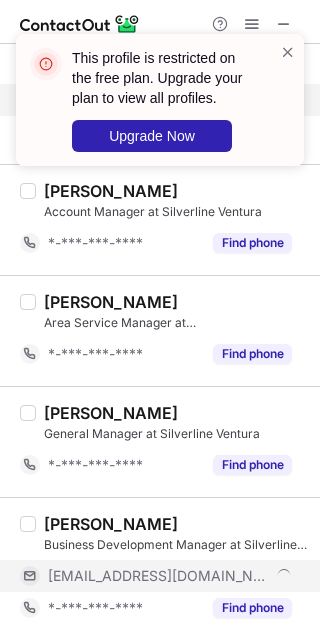 click on "Sruthi Chandran" at bounding box center (176, 524) 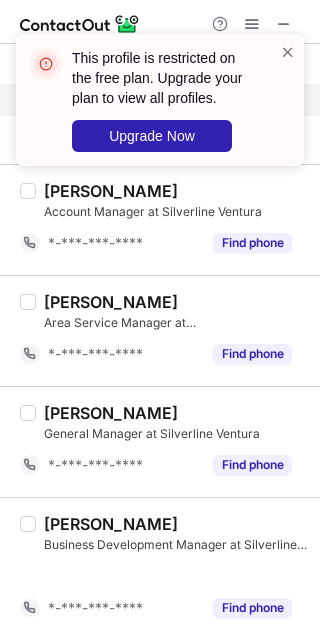 scroll, scrollTop: 1174, scrollLeft: 0, axis: vertical 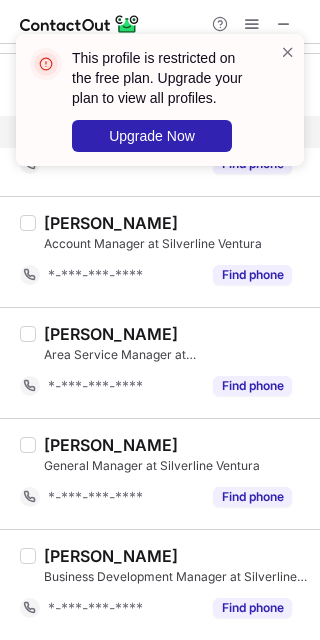 click on "Sruthi Chandran Business Development Manager at Silverline Ventura *-***-***-**** Find phone" at bounding box center (160, 584) 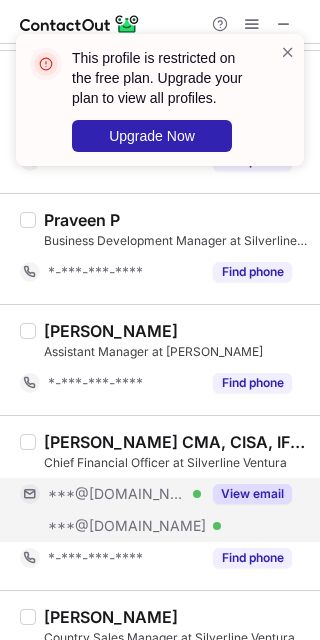 scroll, scrollTop: 632, scrollLeft: 0, axis: vertical 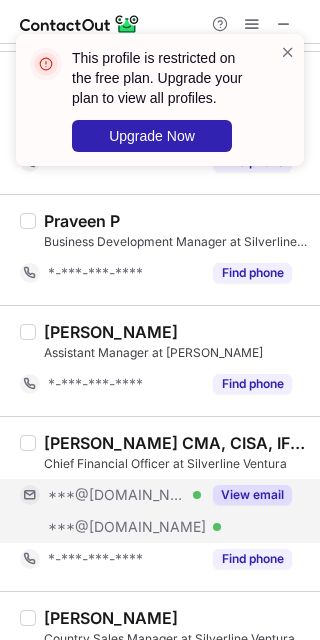 click on "Purushothaman Gopalan CMA, CISA, IFRS Chief Financial Officer at Silverline Ventura ***@gmail.com Verified ***@yahoo.com Verified View email *-***-***-**** Find phone" at bounding box center [172, 504] 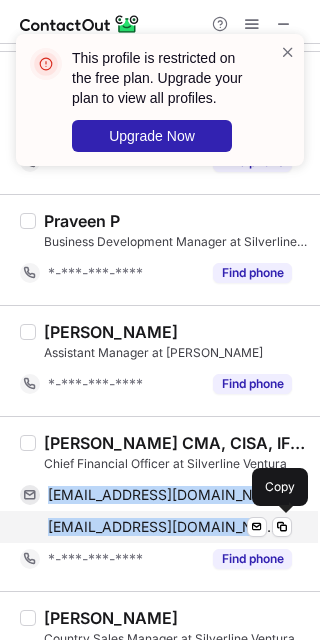 drag, startPoint x: 47, startPoint y: 486, endPoint x: 220, endPoint y: 518, distance: 175.93465 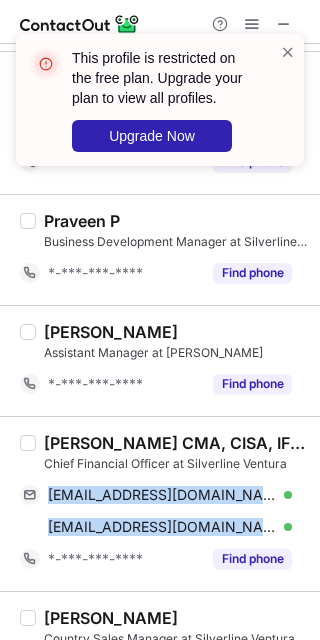 click on "Purushothaman Gopalan CMA, CISA, IFRS" at bounding box center [176, 443] 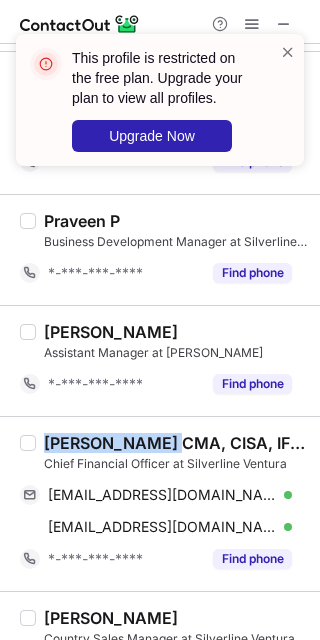click on "Purushothaman Gopalan CMA, CISA, IFRS" at bounding box center (176, 443) 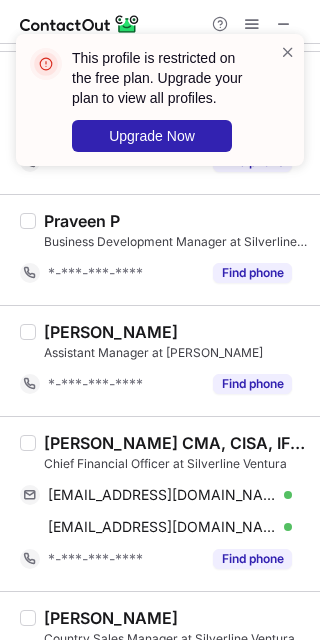click on "Assistant Manager at Silverline Ventura" at bounding box center (176, 353) 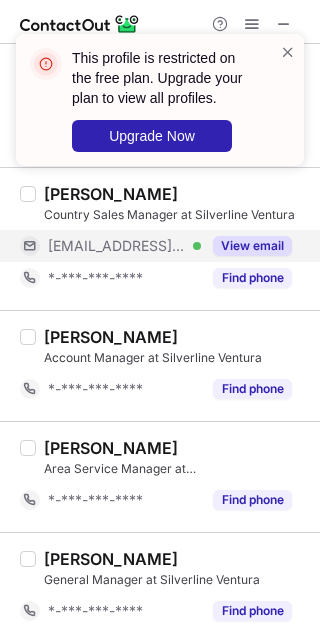 scroll, scrollTop: 1057, scrollLeft: 0, axis: vertical 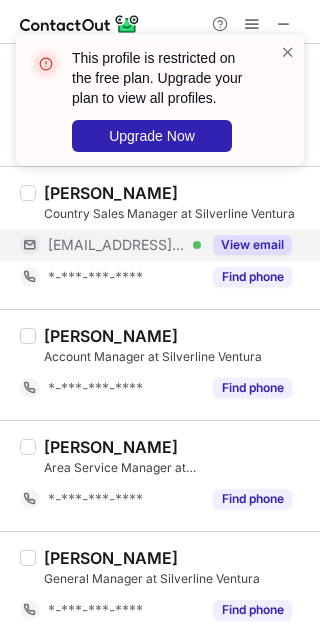 click on "View email" at bounding box center [252, 245] 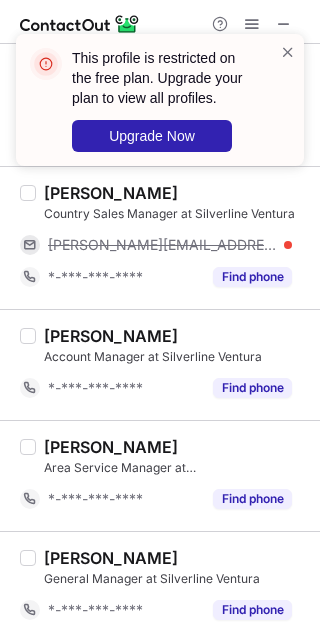 click on "saroj singh" at bounding box center [176, 447] 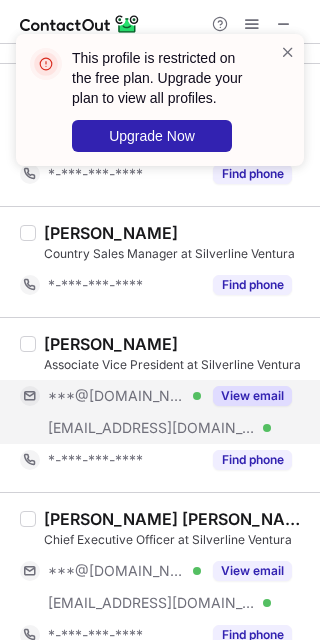 scroll, scrollTop: 0, scrollLeft: 0, axis: both 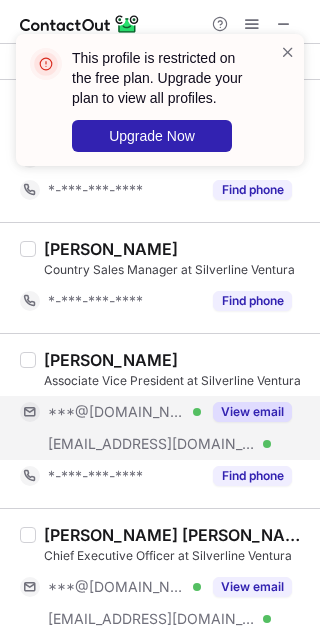 click on "View email" at bounding box center (252, 412) 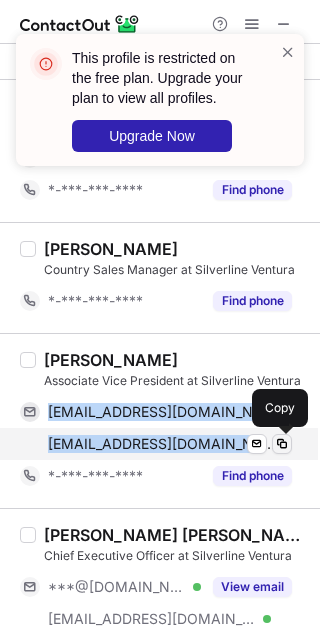 drag, startPoint x: 45, startPoint y: 413, endPoint x: 272, endPoint y: 445, distance: 229.24442 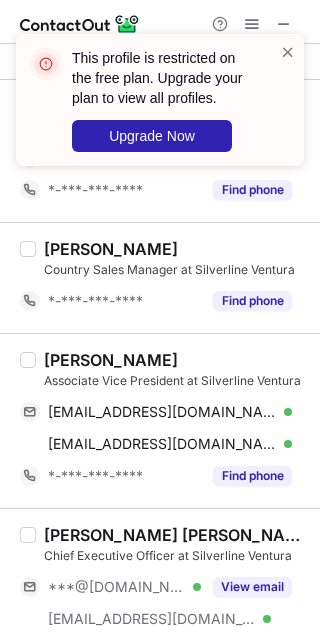 click on "Sunil Singh" at bounding box center (111, 360) 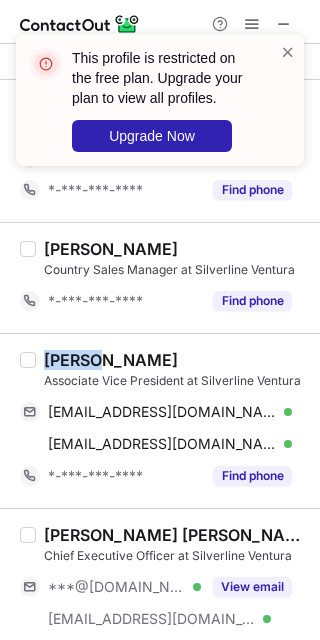 click on "Sunil Singh" at bounding box center [111, 360] 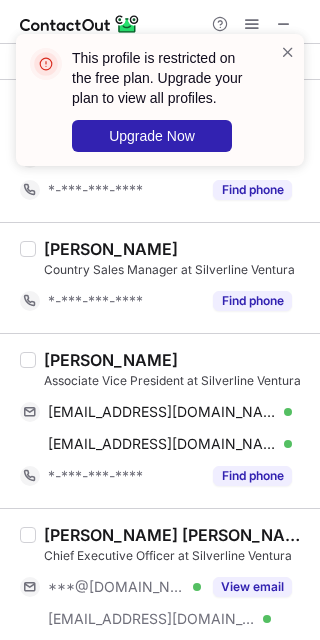 click on "Sunil Singh Associate Vice President at Silverline Ventura sunilanvie@gmail.com Verified Send email Copy sunilsingh_2@rediffmail.com Verified Send email Copy *-***-***-**** Find phone" at bounding box center (160, 420) 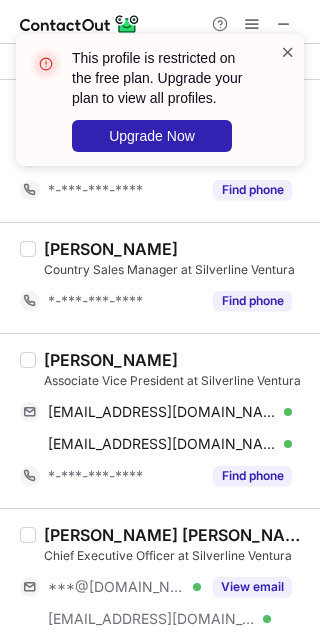 click at bounding box center [288, 52] 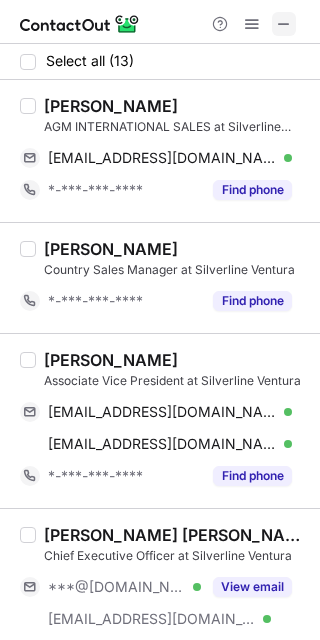 click at bounding box center (284, 24) 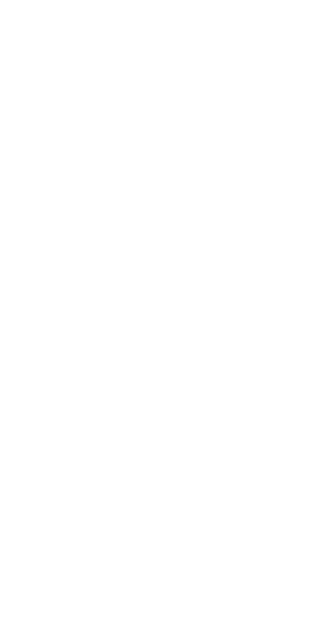 scroll, scrollTop: 0, scrollLeft: 0, axis: both 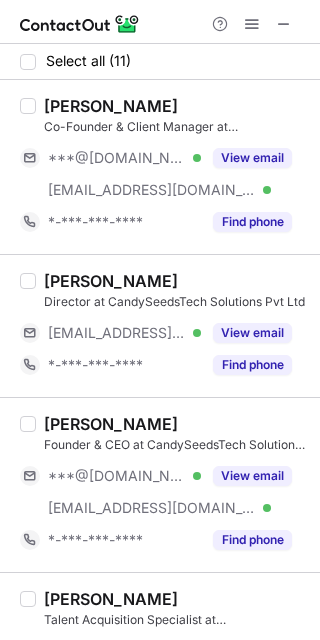 click on "[PERSON_NAME]" at bounding box center (176, 424) 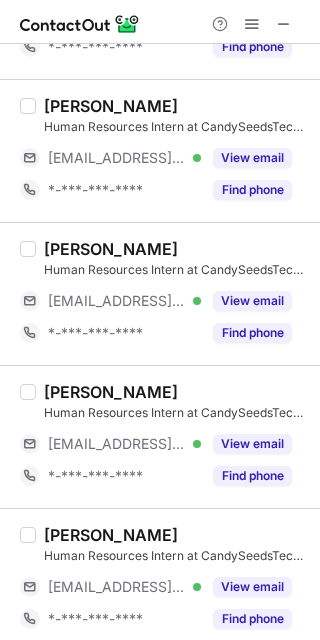 scroll, scrollTop: 1112, scrollLeft: 0, axis: vertical 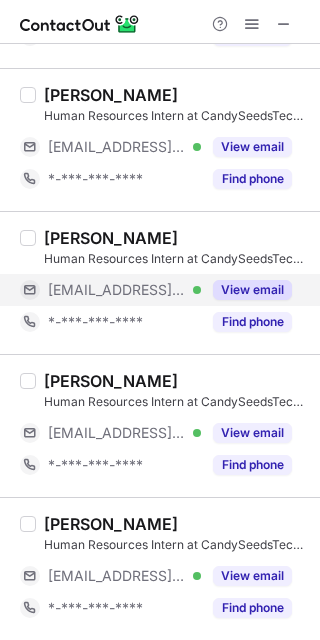 click on "View email" at bounding box center (246, 290) 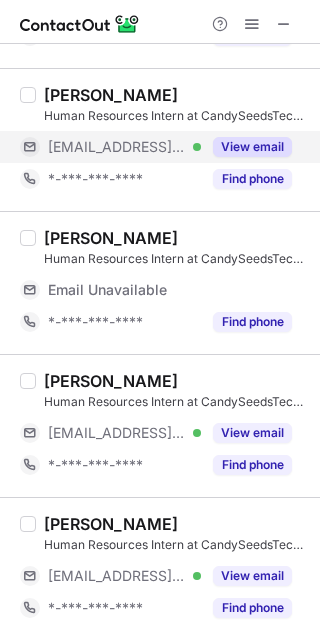 click on "View email" at bounding box center (252, 147) 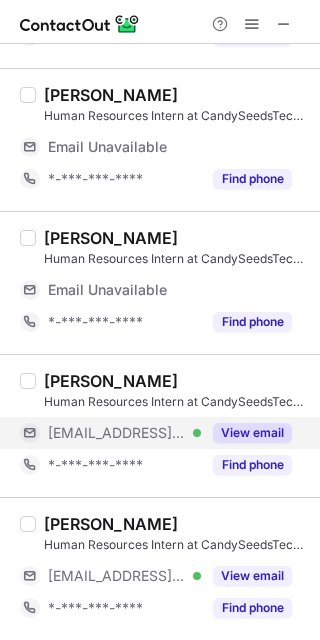 click on "View email" at bounding box center (252, 433) 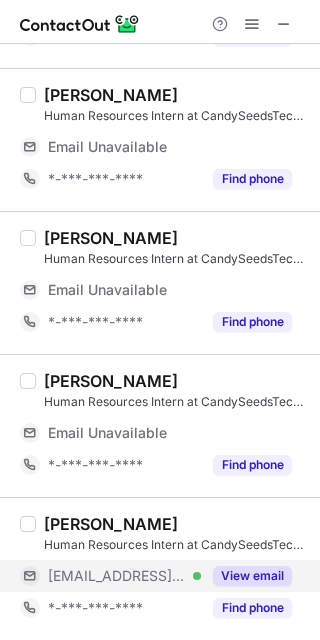 click on "View email" at bounding box center [252, 576] 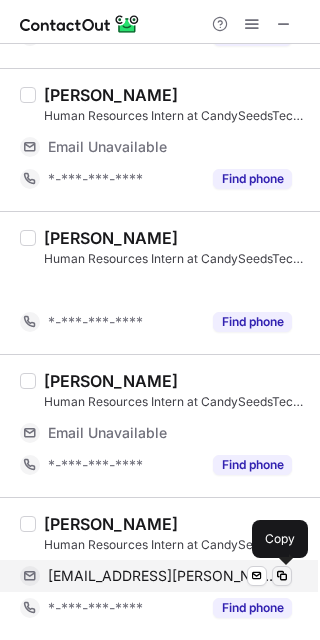 scroll, scrollTop: 1080, scrollLeft: 0, axis: vertical 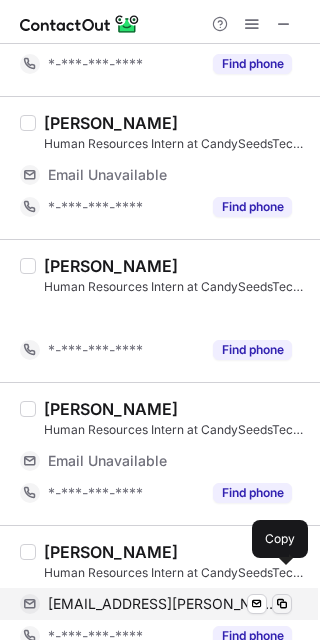 click at bounding box center (282, 604) 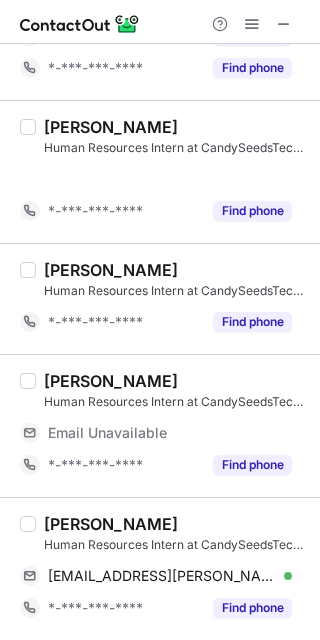 scroll, scrollTop: 1048, scrollLeft: 0, axis: vertical 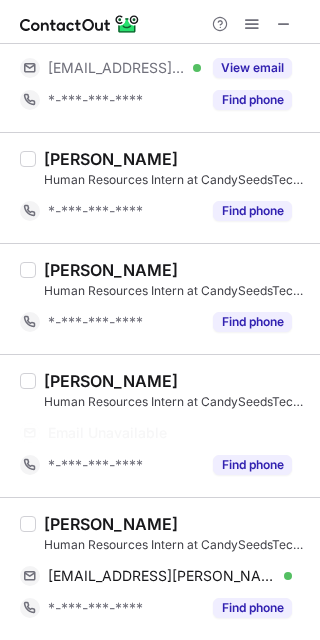 click on "Srushti Magdum" at bounding box center (111, 524) 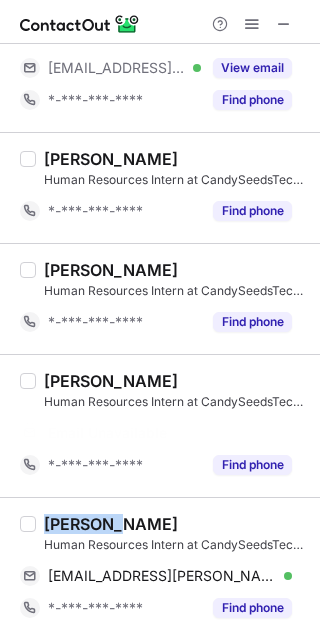 click on "Srushti Magdum" at bounding box center (111, 524) 